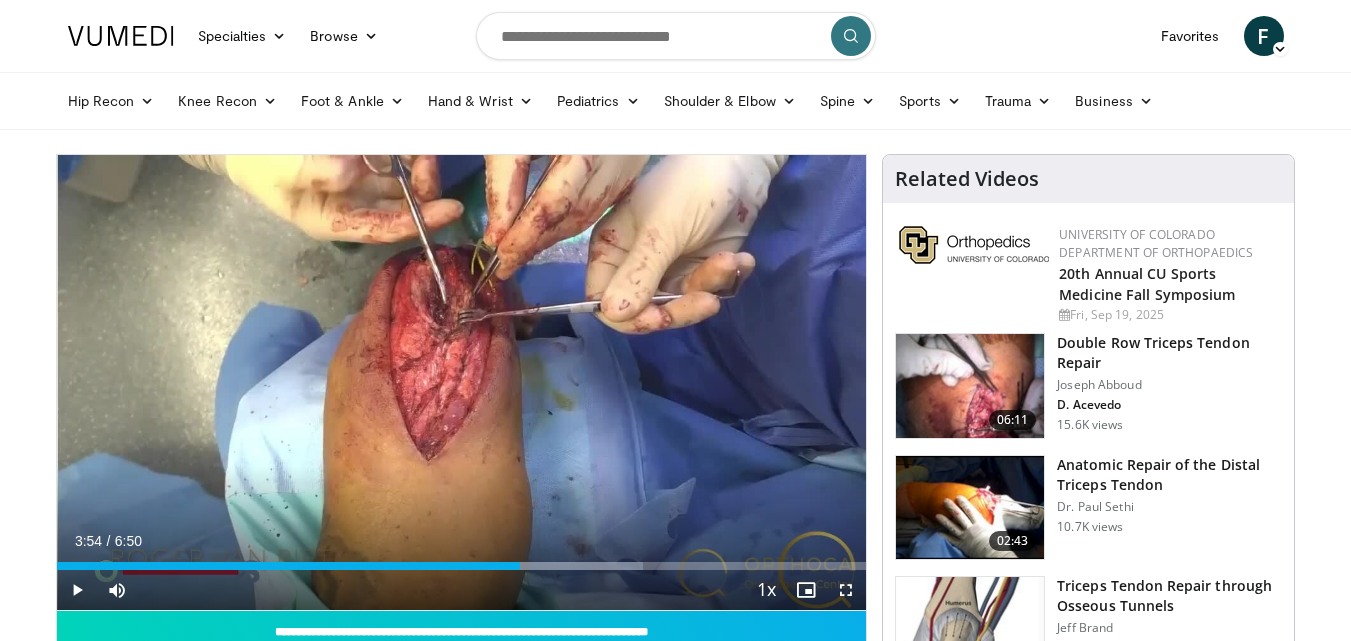 scroll, scrollTop: 56, scrollLeft: 0, axis: vertical 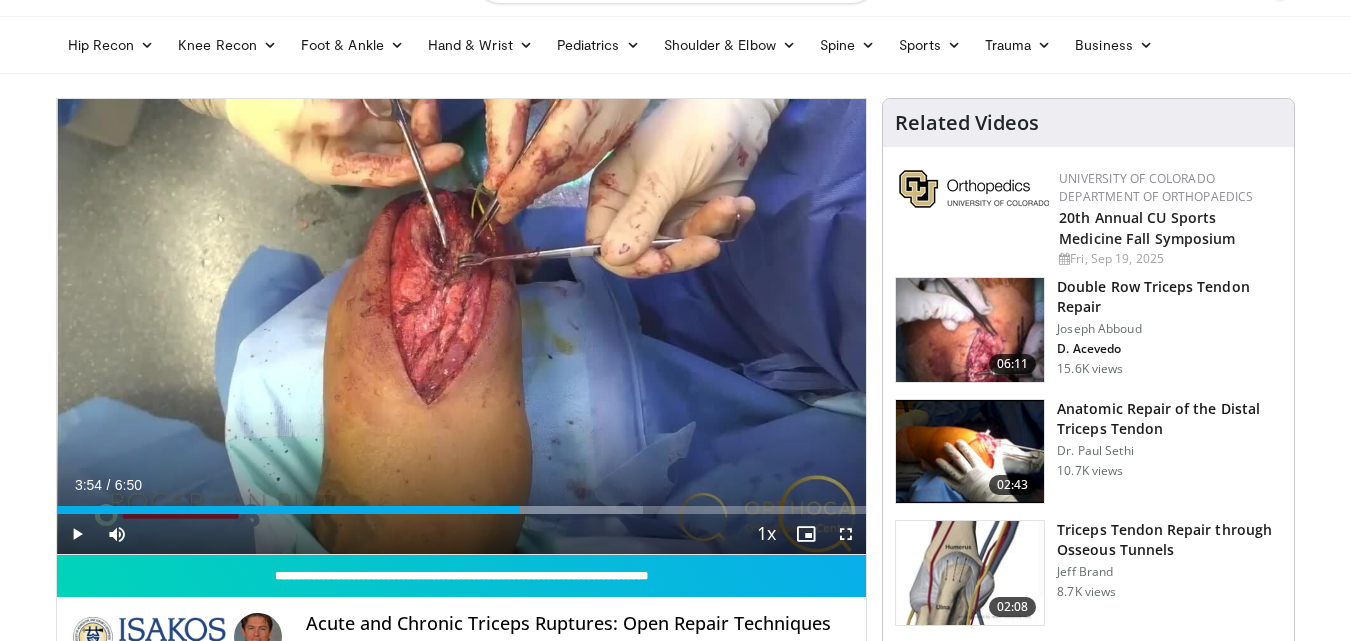 click at bounding box center [970, 330] 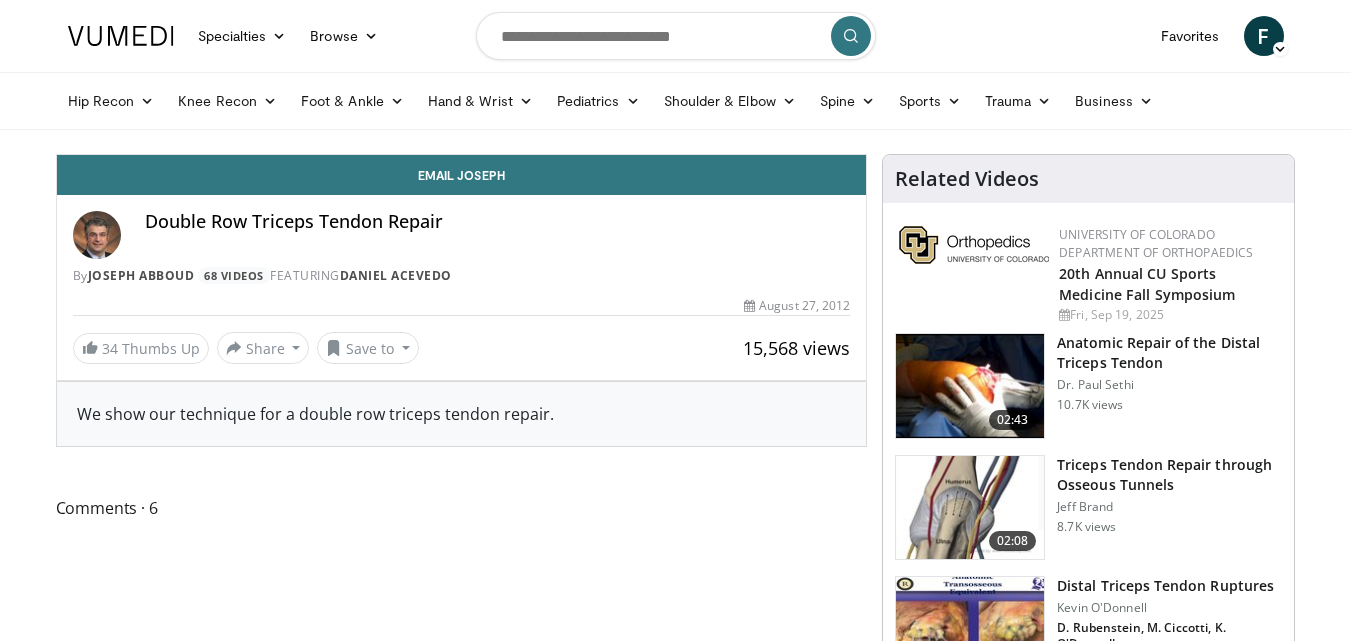 scroll, scrollTop: 0, scrollLeft: 0, axis: both 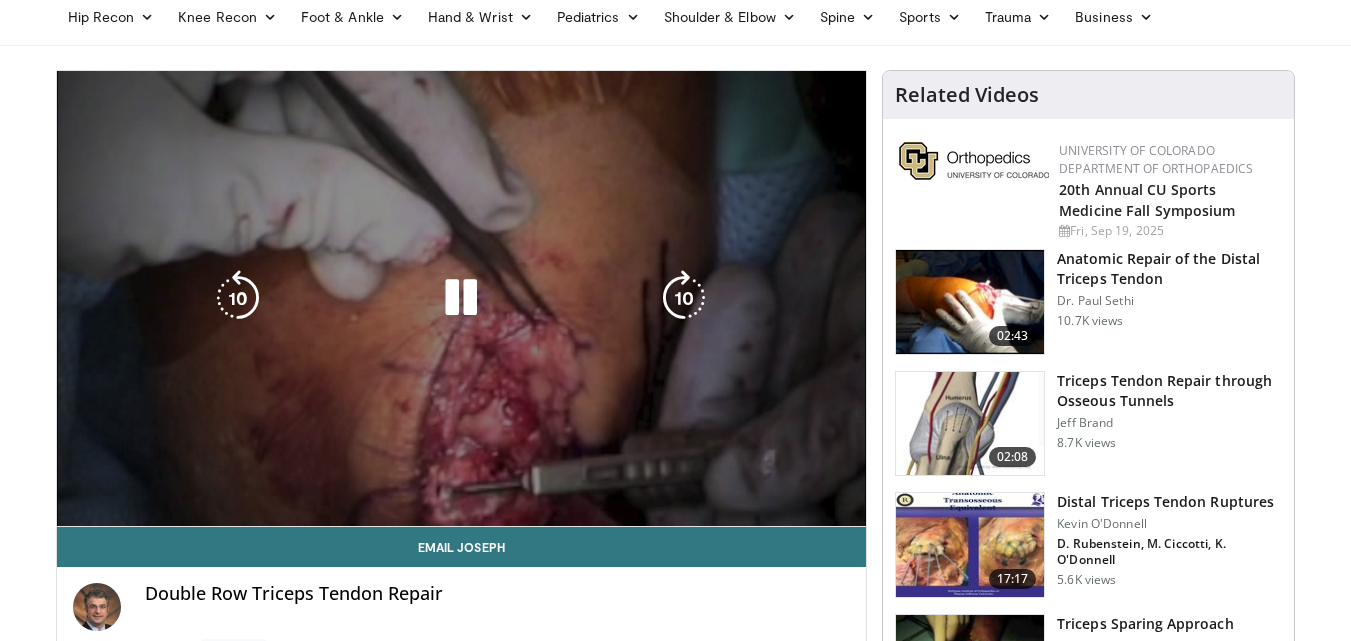 click on "10 seconds
Tap to unmute" at bounding box center (462, 298) 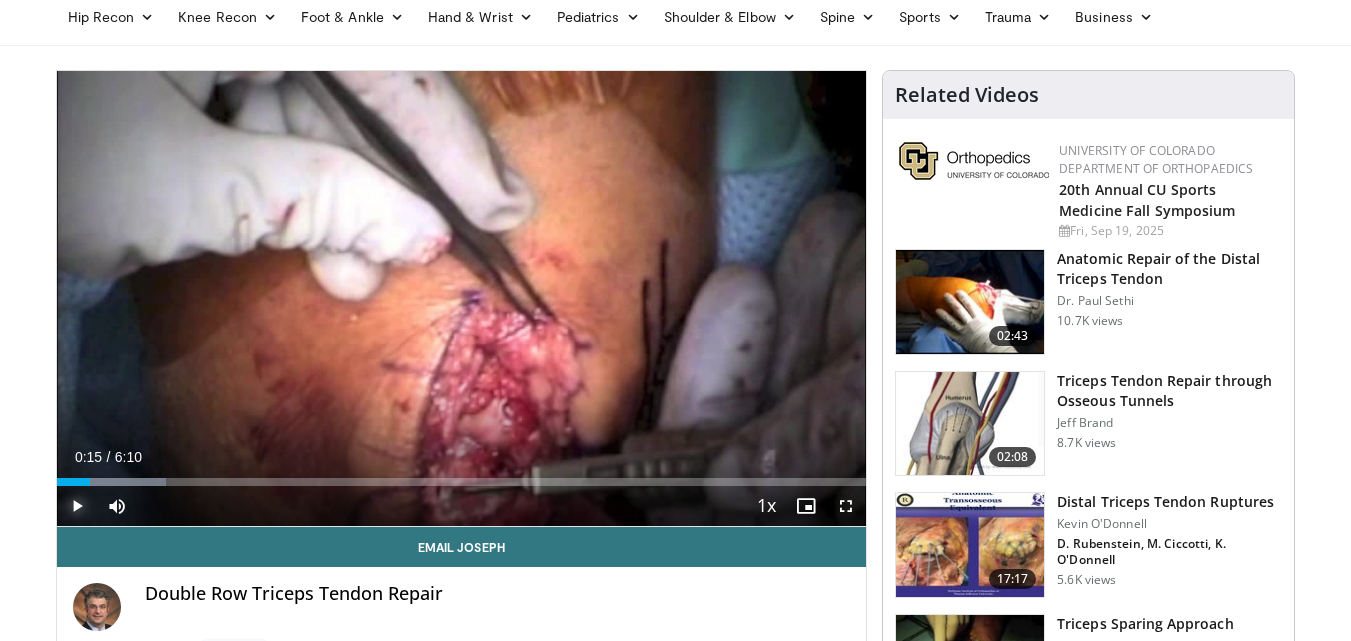 click at bounding box center (77, 506) 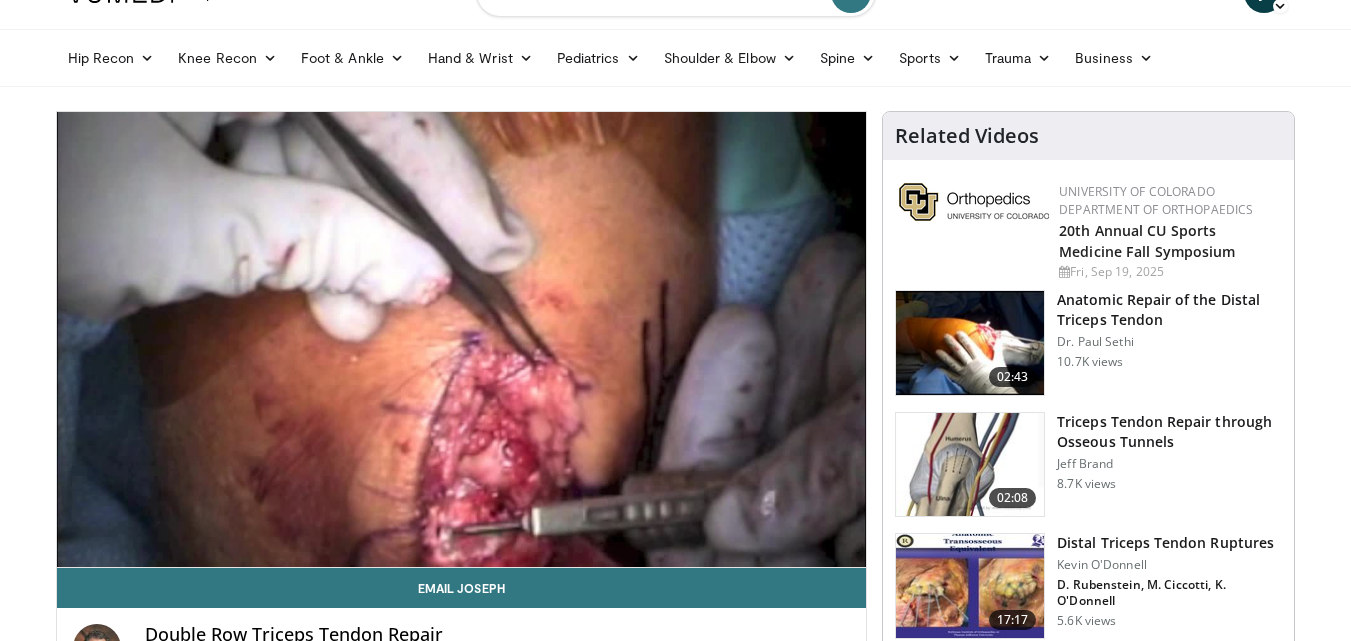 scroll, scrollTop: 42, scrollLeft: 0, axis: vertical 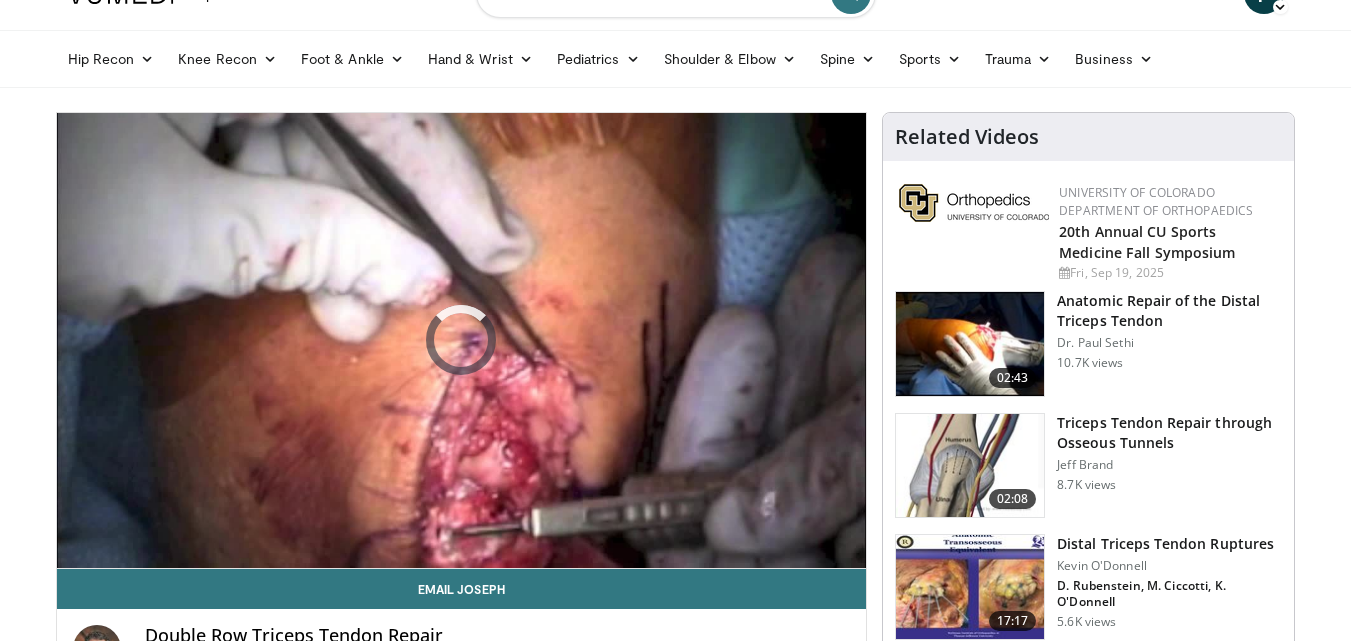click at bounding box center (461, 340) 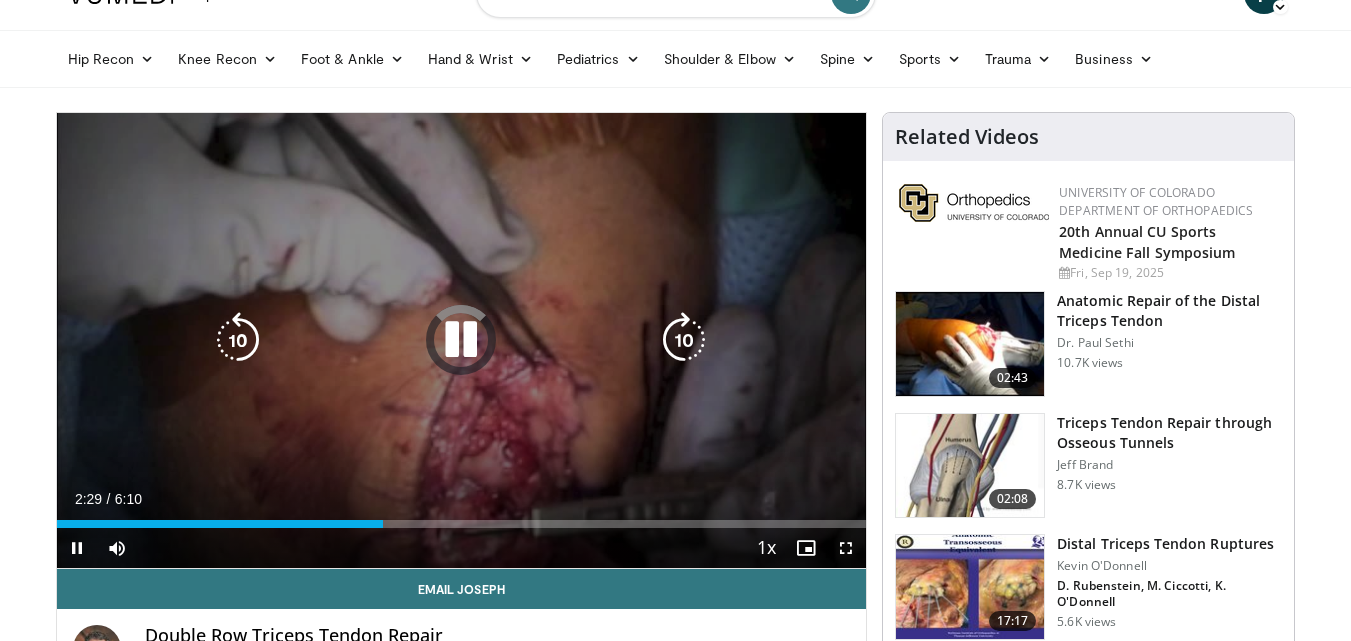 click at bounding box center (461, 340) 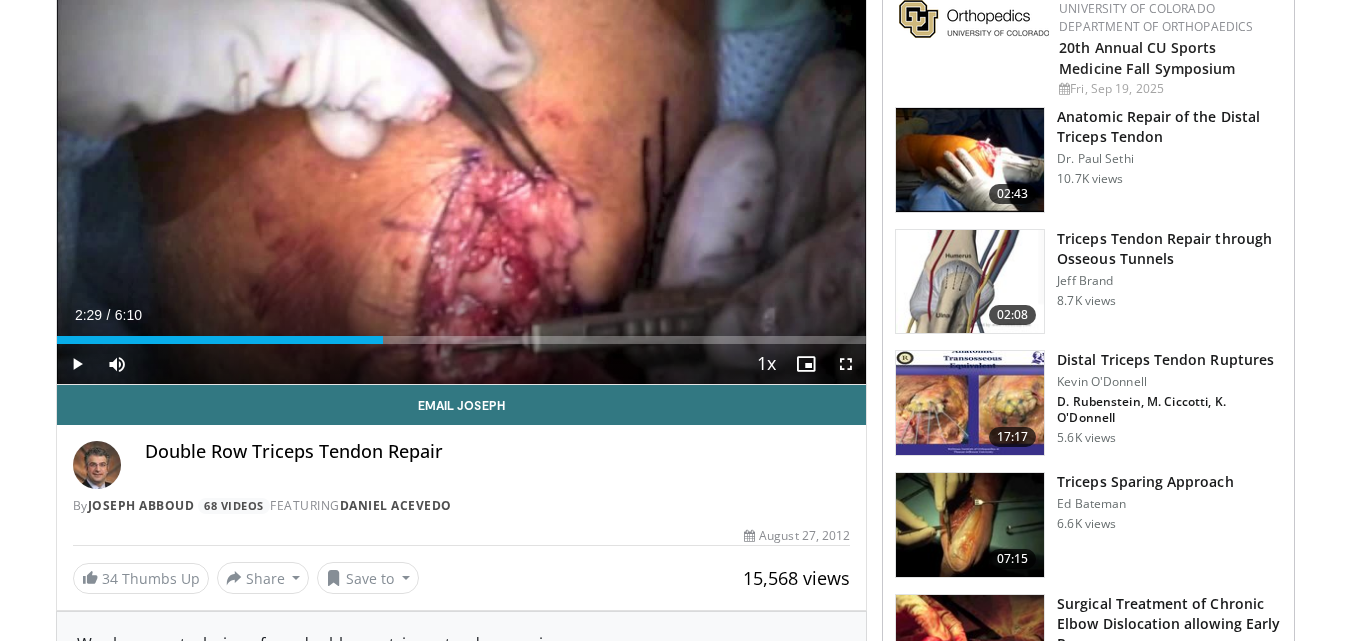 scroll, scrollTop: 0, scrollLeft: 0, axis: both 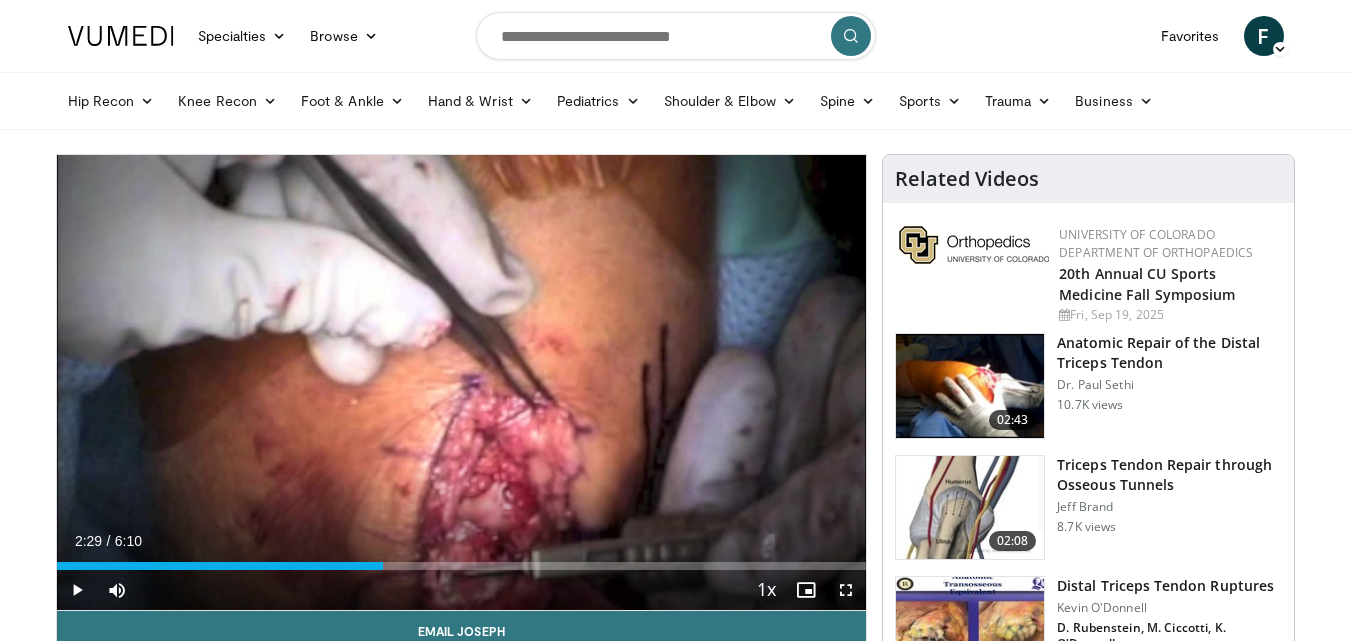 click at bounding box center (461, 383) 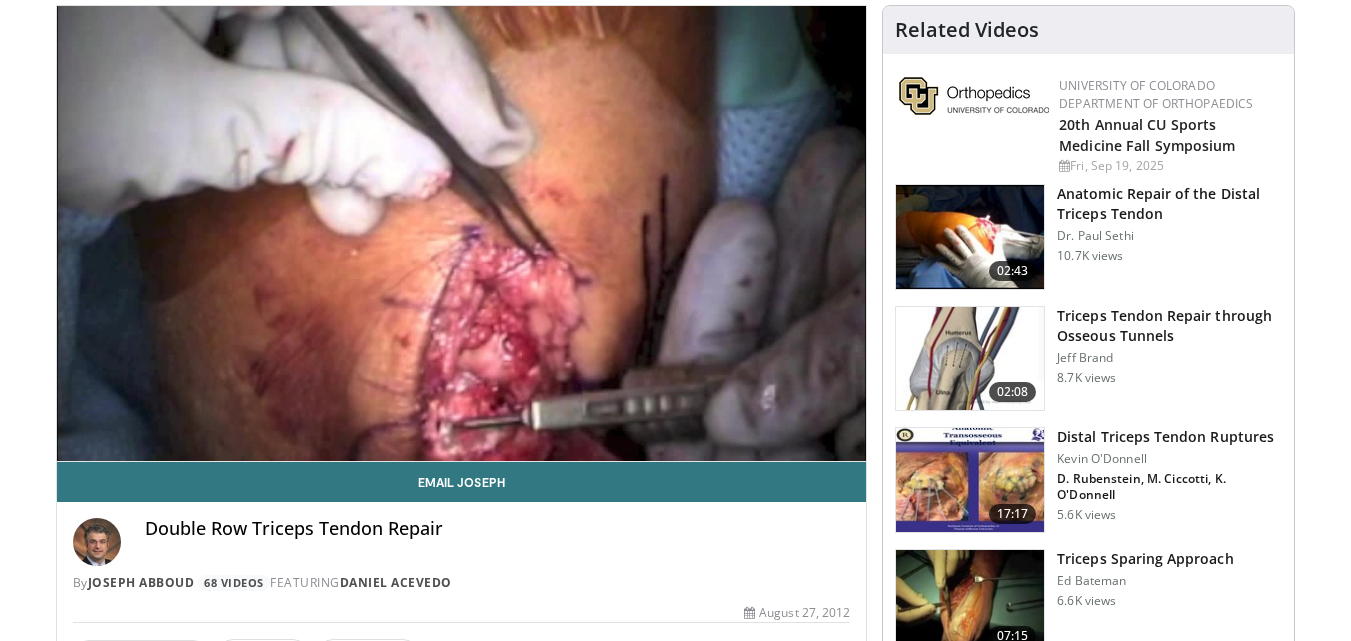 scroll, scrollTop: 138, scrollLeft: 0, axis: vertical 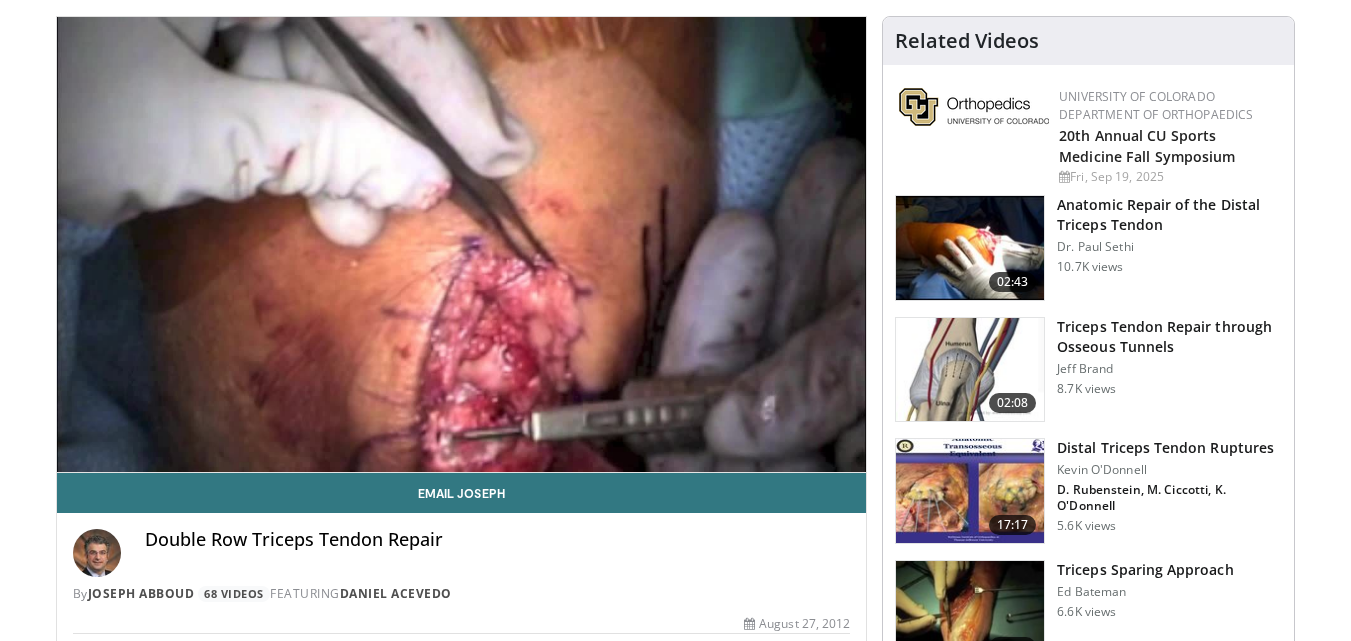 click at bounding box center (461, 245) 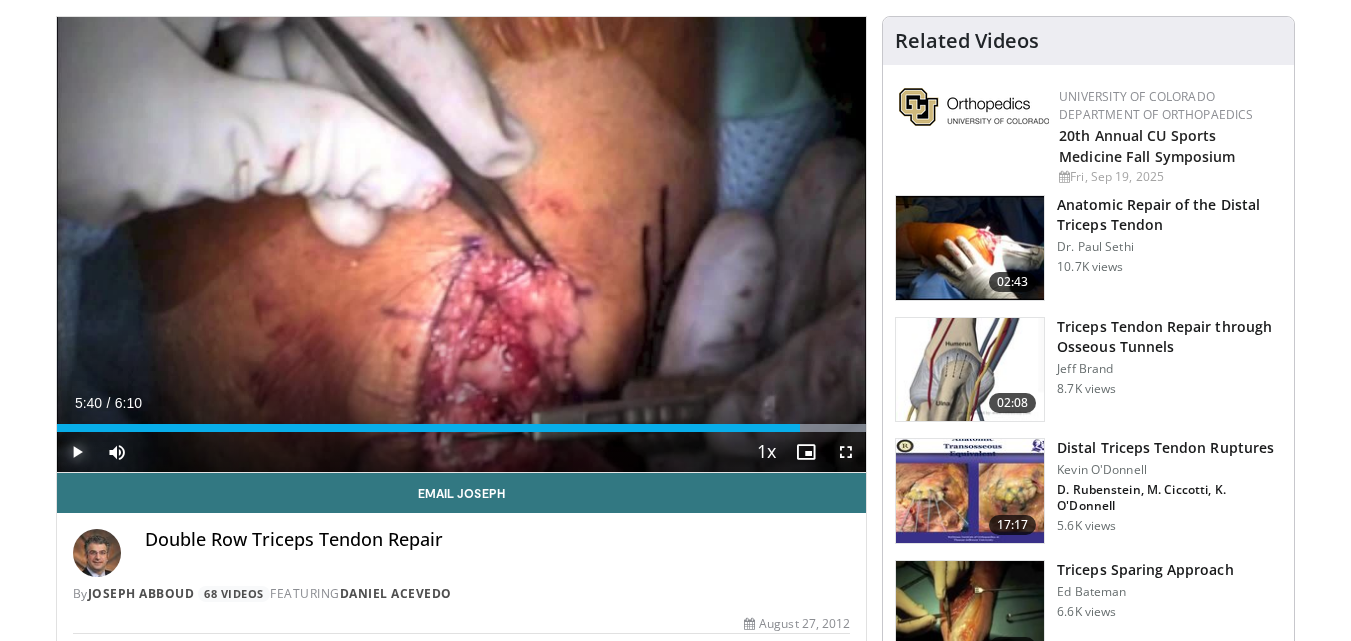 click at bounding box center [77, 452] 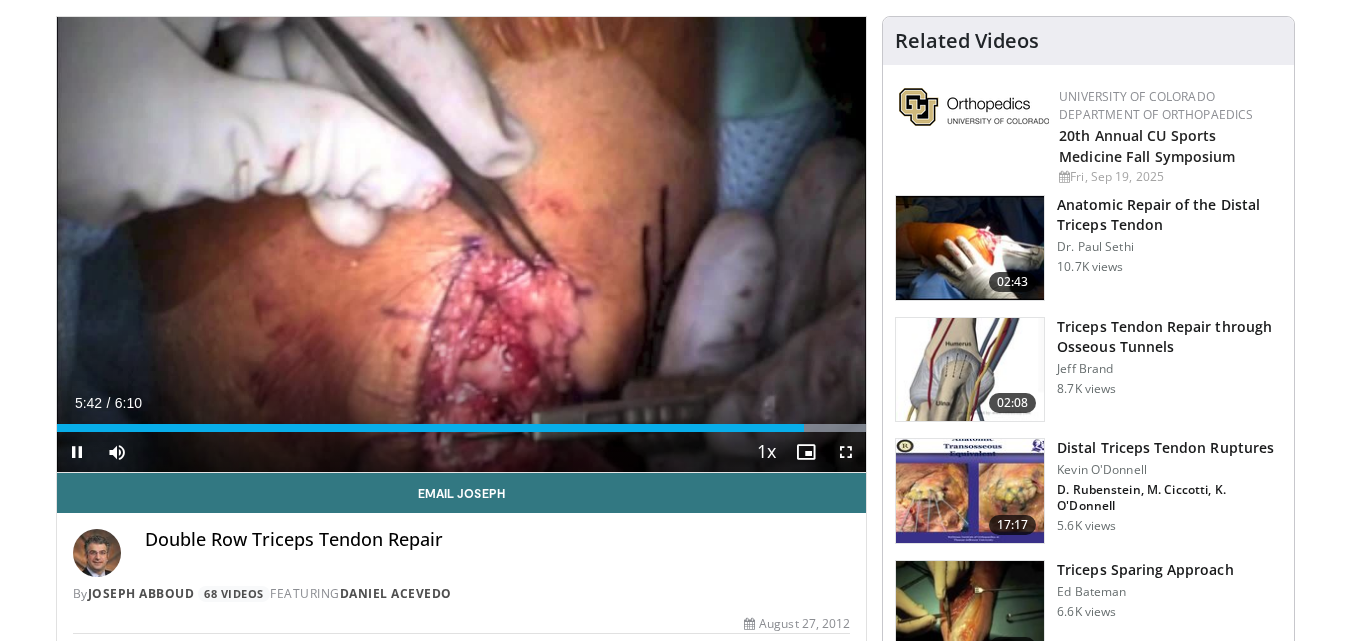 click on "2x" at bounding box center [720, 732] 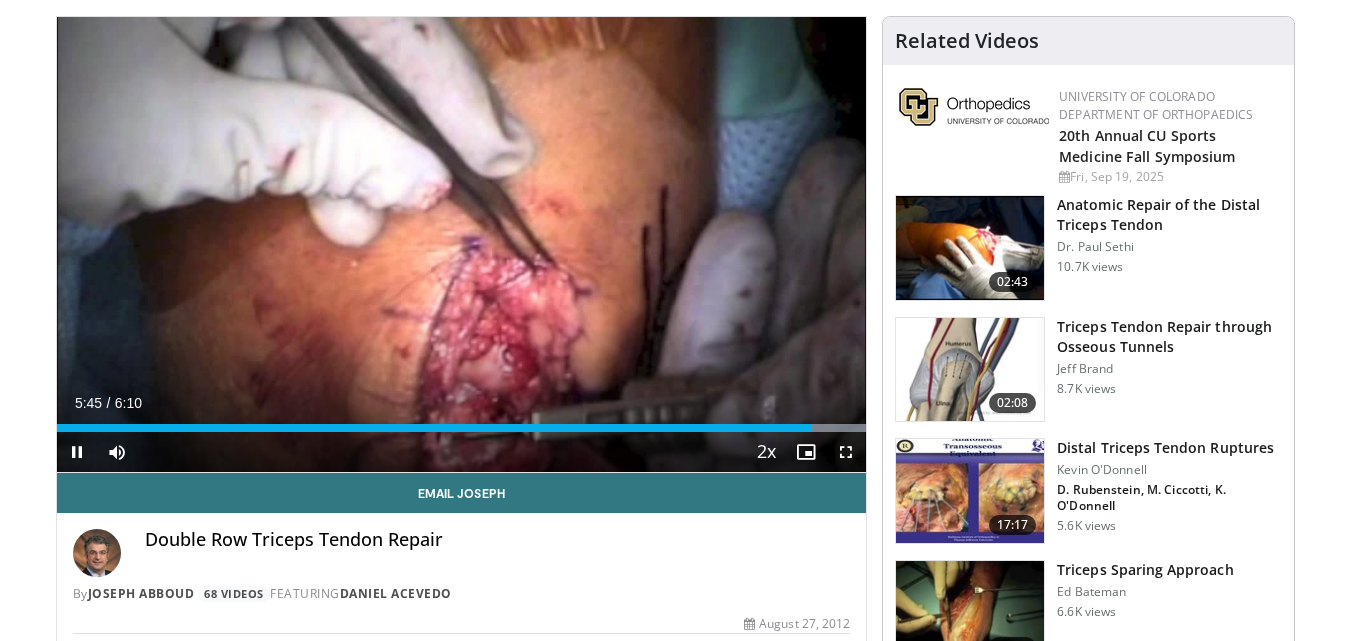 click on "10 seconds
Tap to unmute" at bounding box center [462, 244] 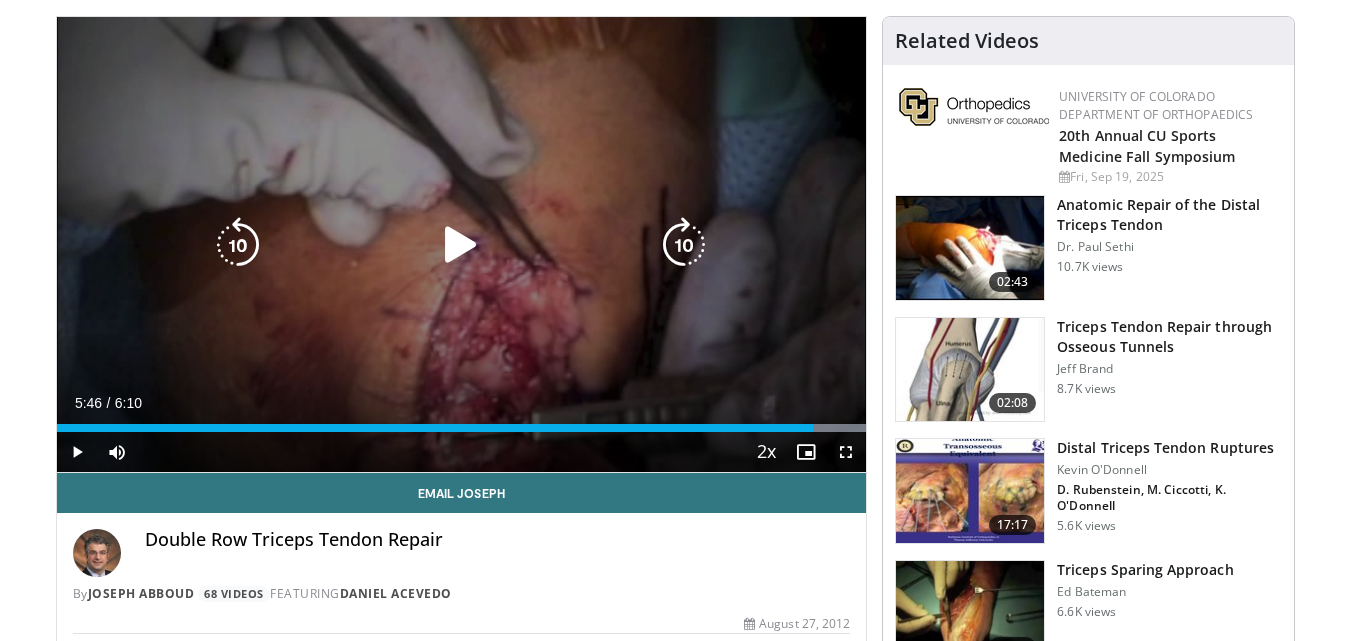 click at bounding box center [238, 245] 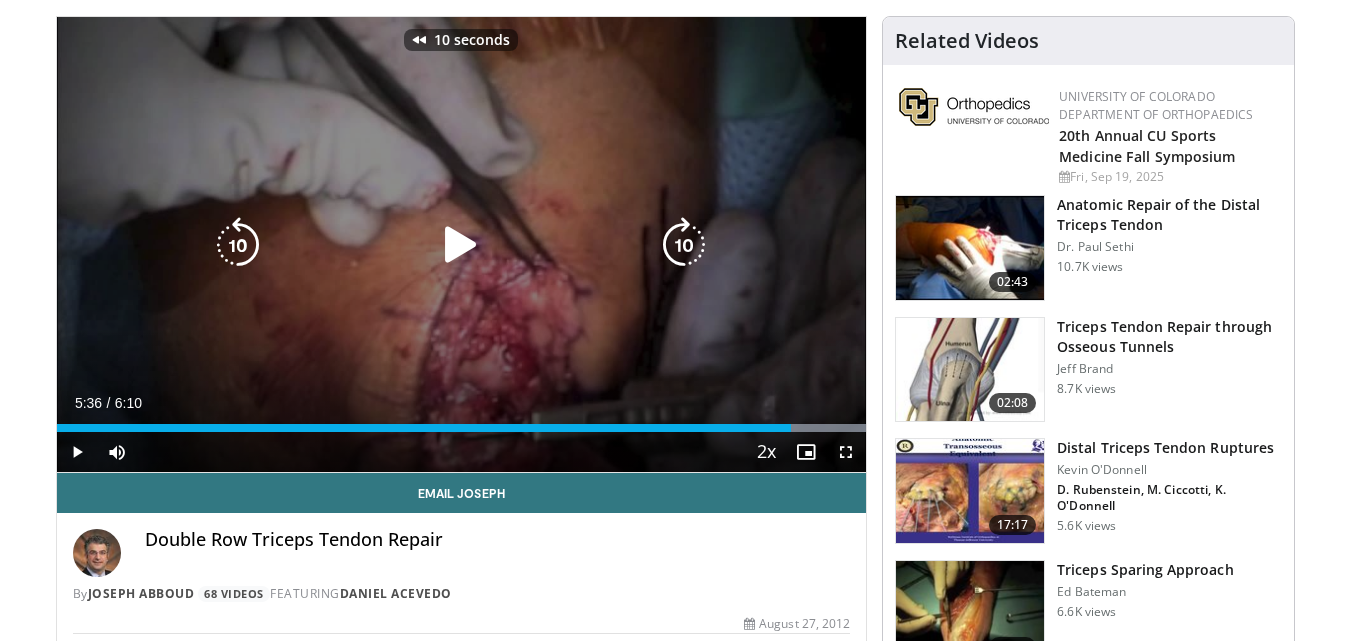 click at bounding box center (238, 245) 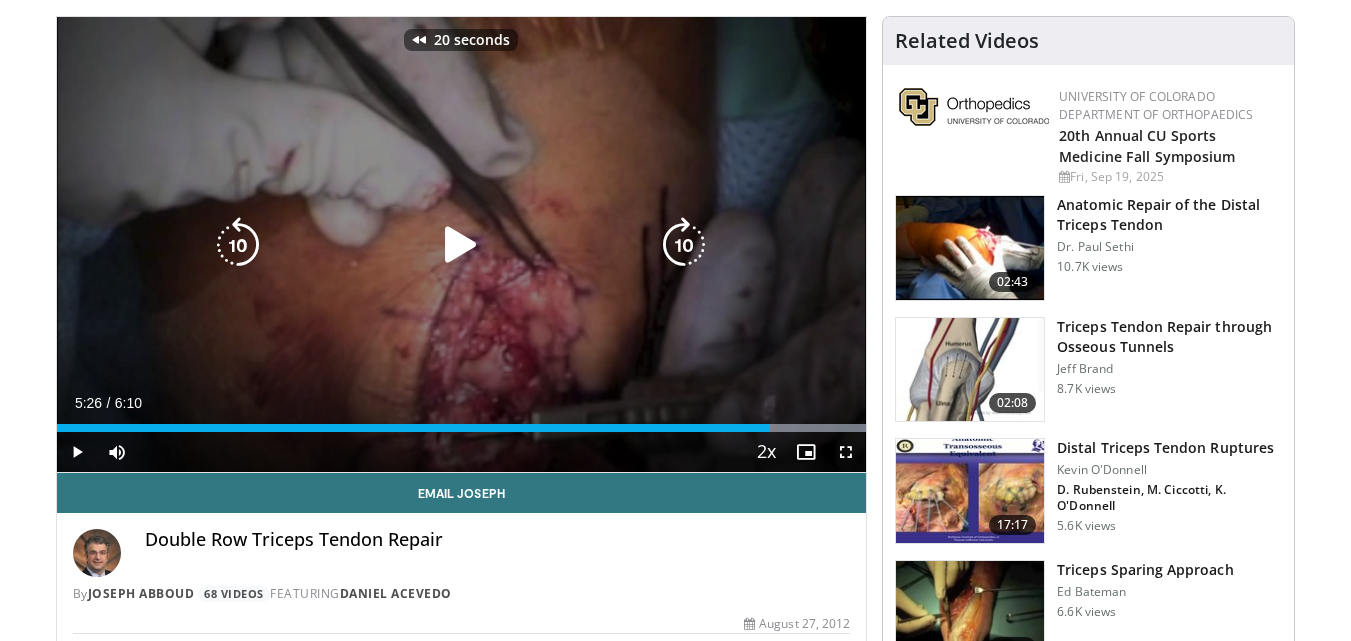 click at bounding box center (238, 245) 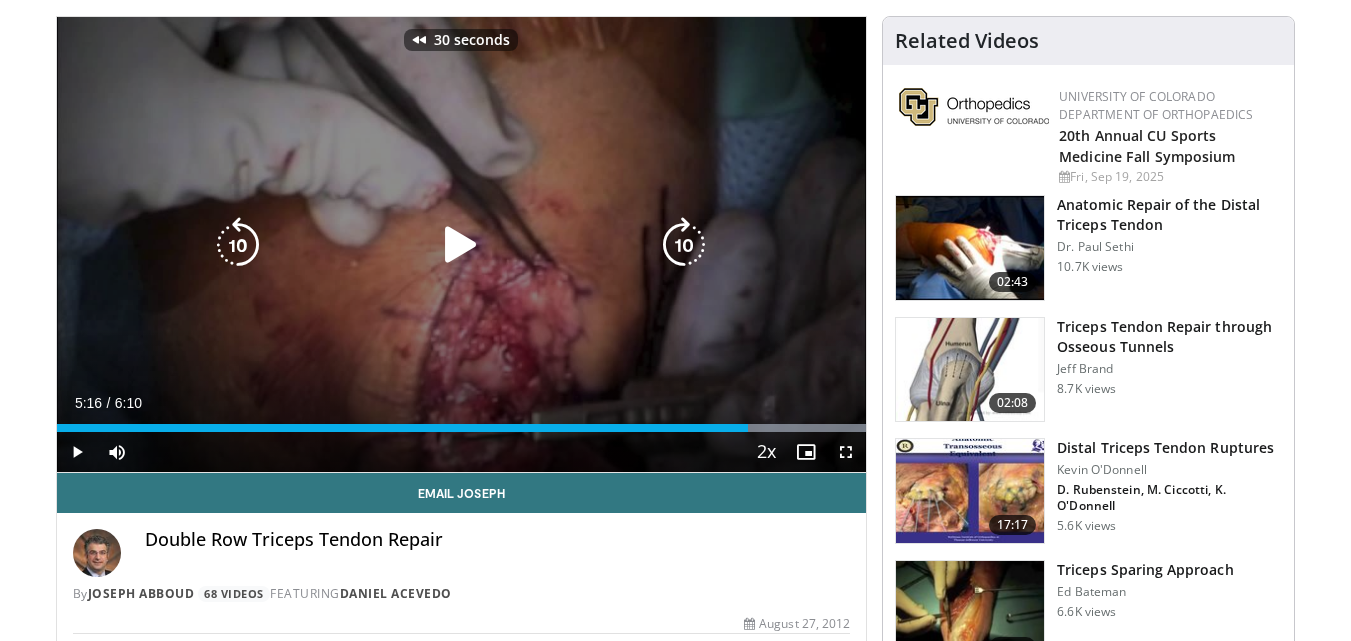 click at bounding box center (238, 245) 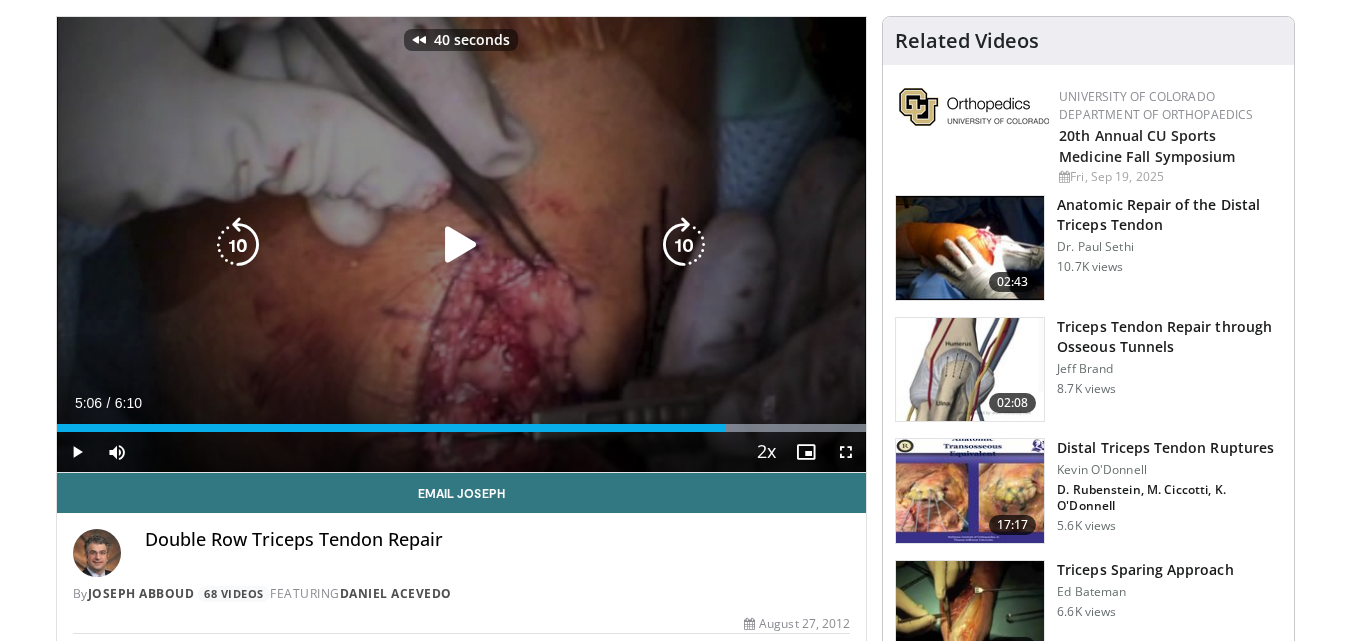 click at bounding box center (238, 245) 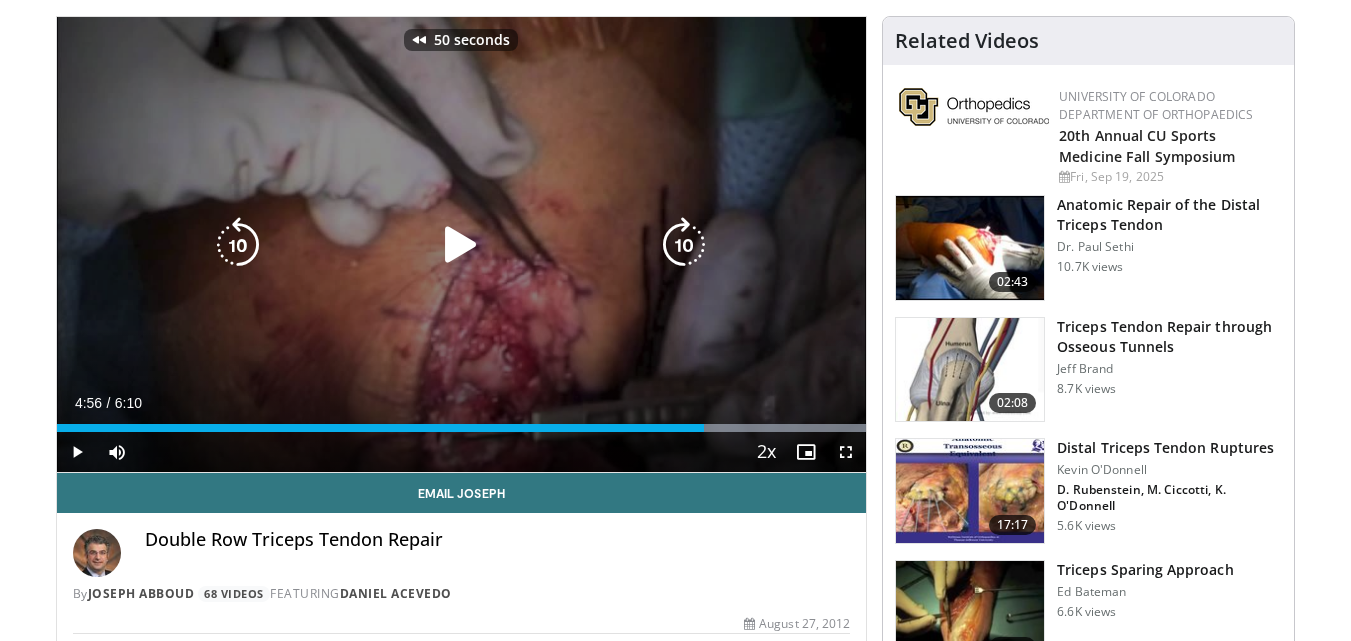 click at bounding box center (238, 245) 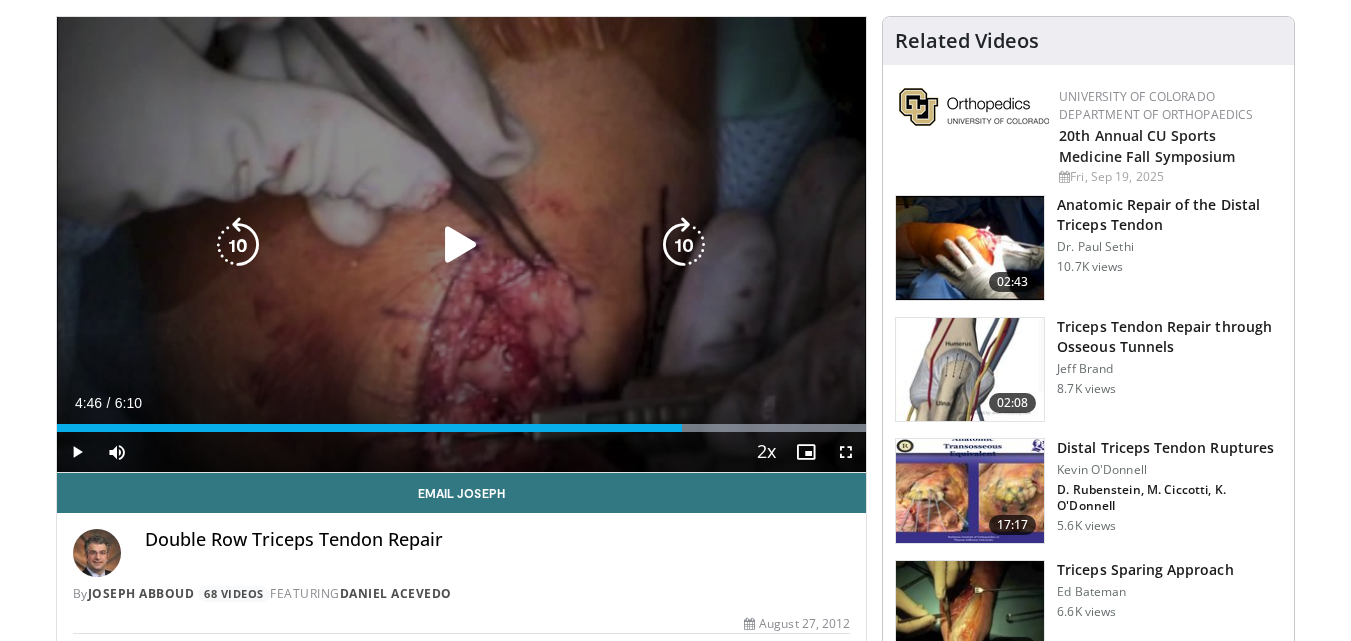 click at bounding box center (238, 245) 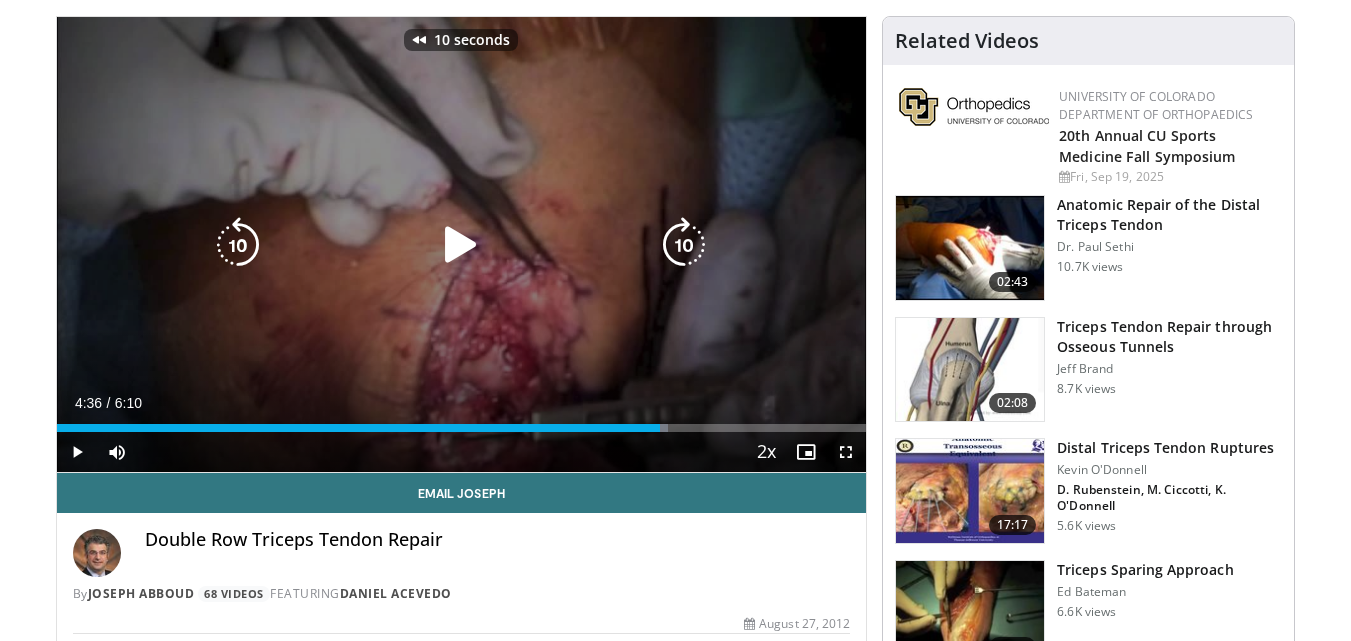 click at bounding box center [461, 245] 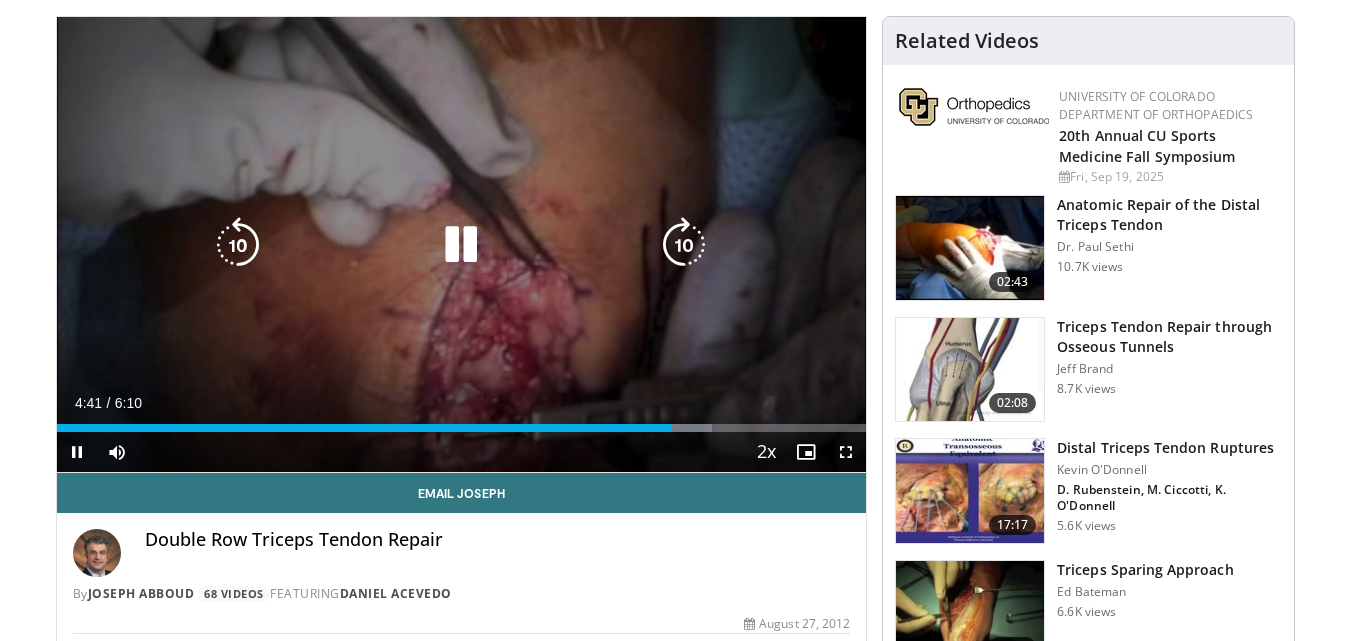 click at bounding box center (684, 245) 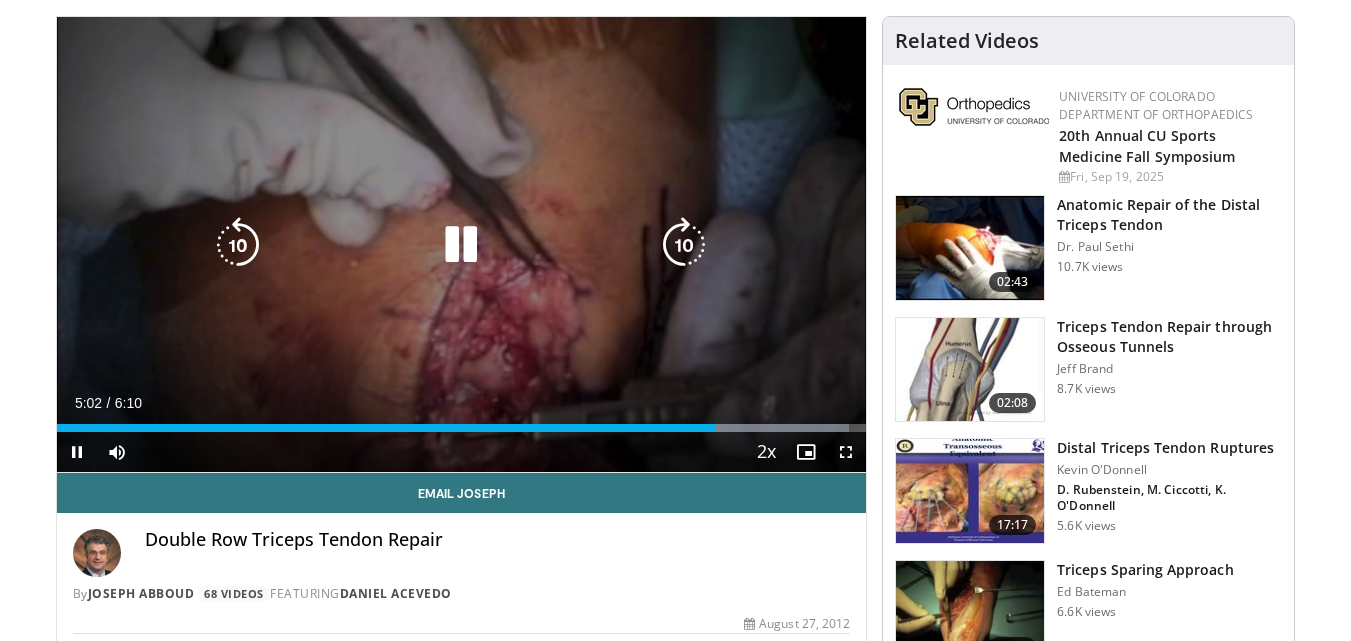 click at bounding box center [461, 245] 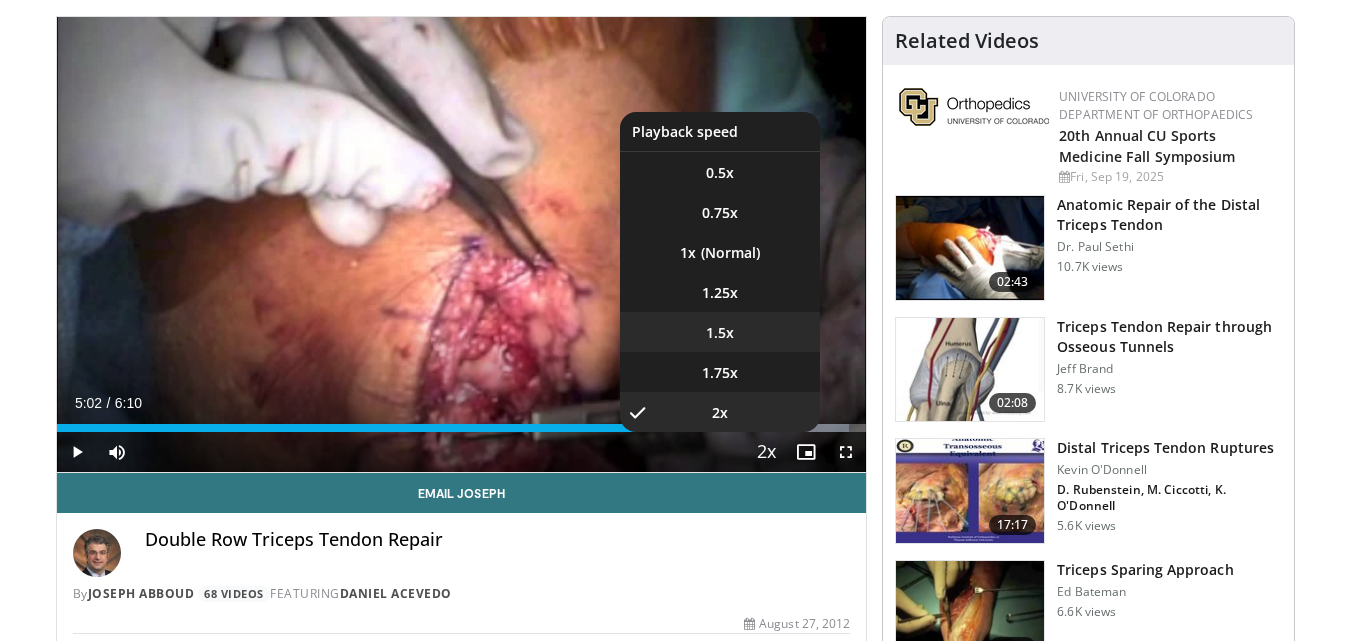 click on "1.5x" at bounding box center [720, 333] 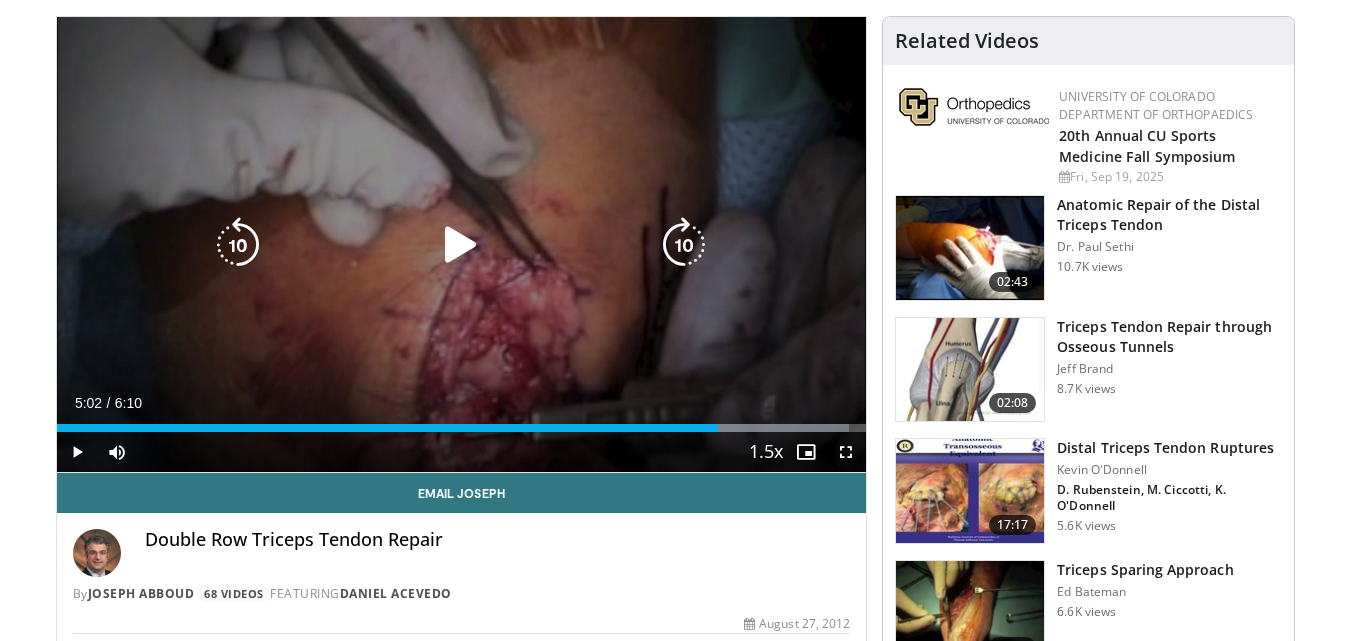 click at bounding box center [238, 245] 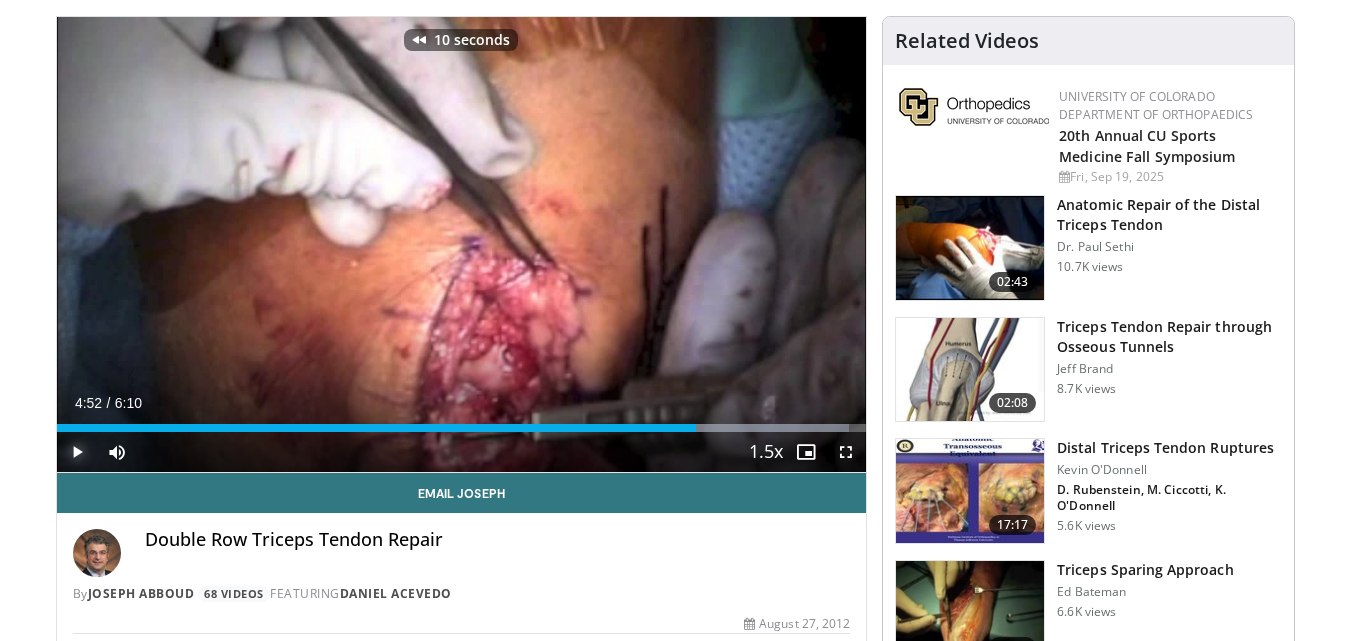 click at bounding box center [77, 452] 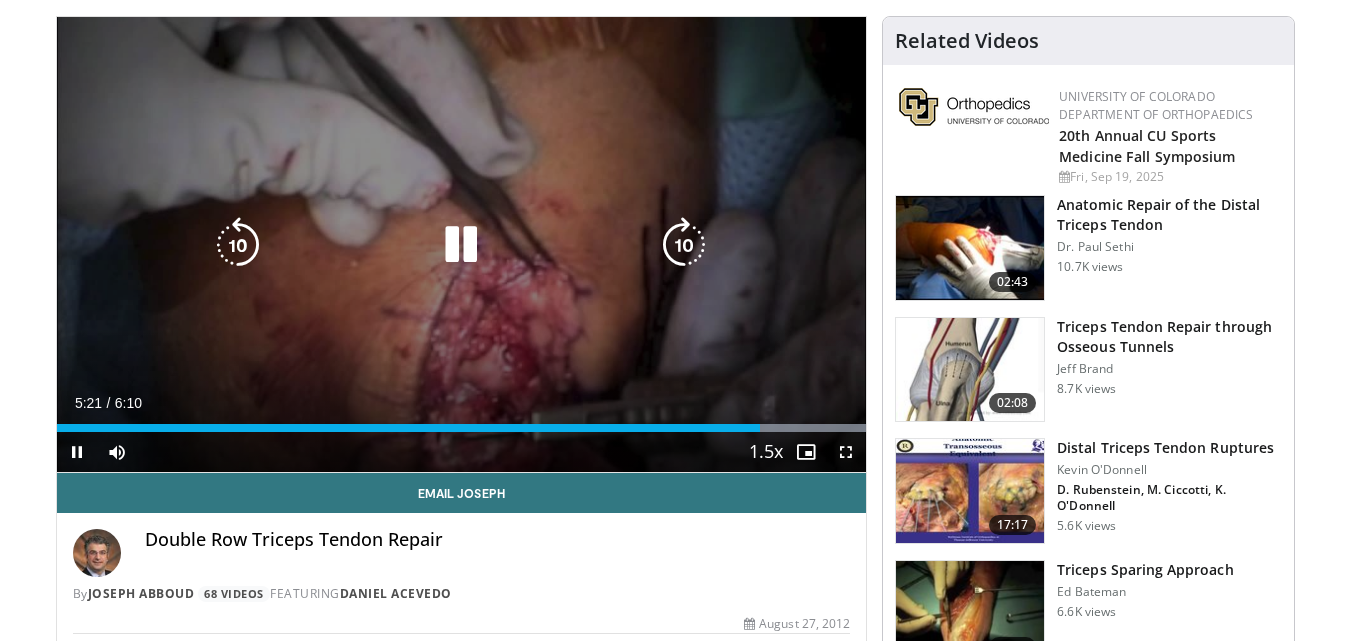 click at bounding box center (461, 245) 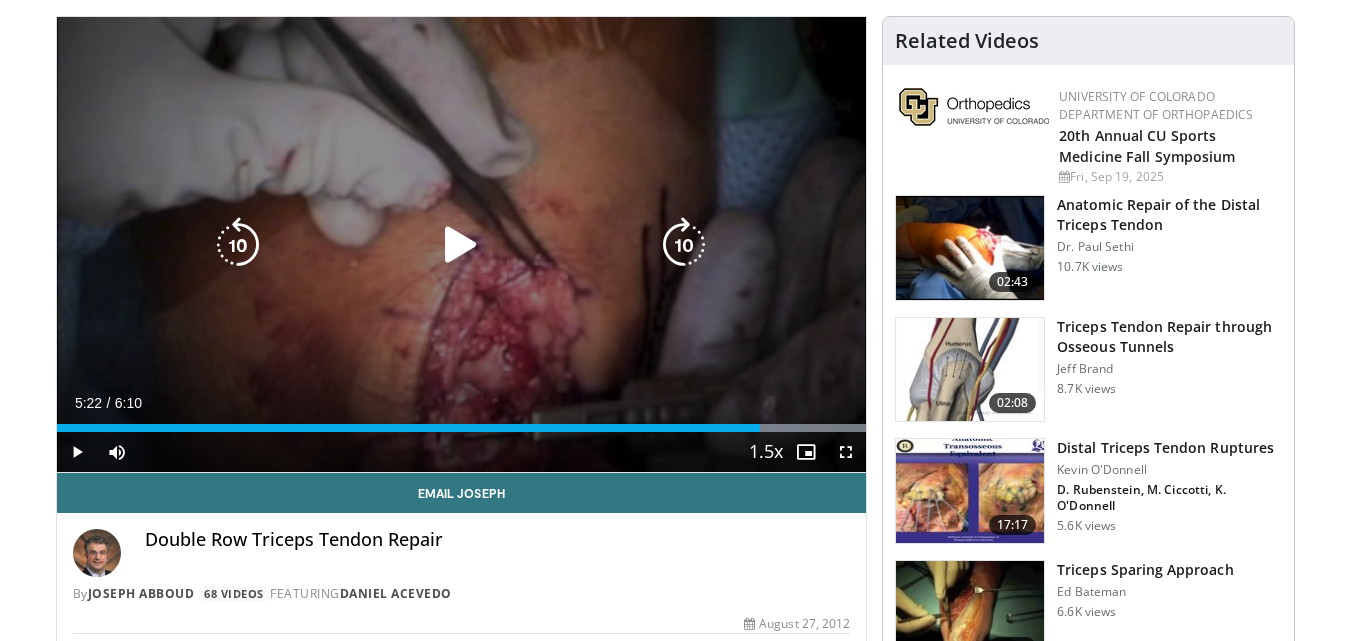 click at bounding box center [461, 245] 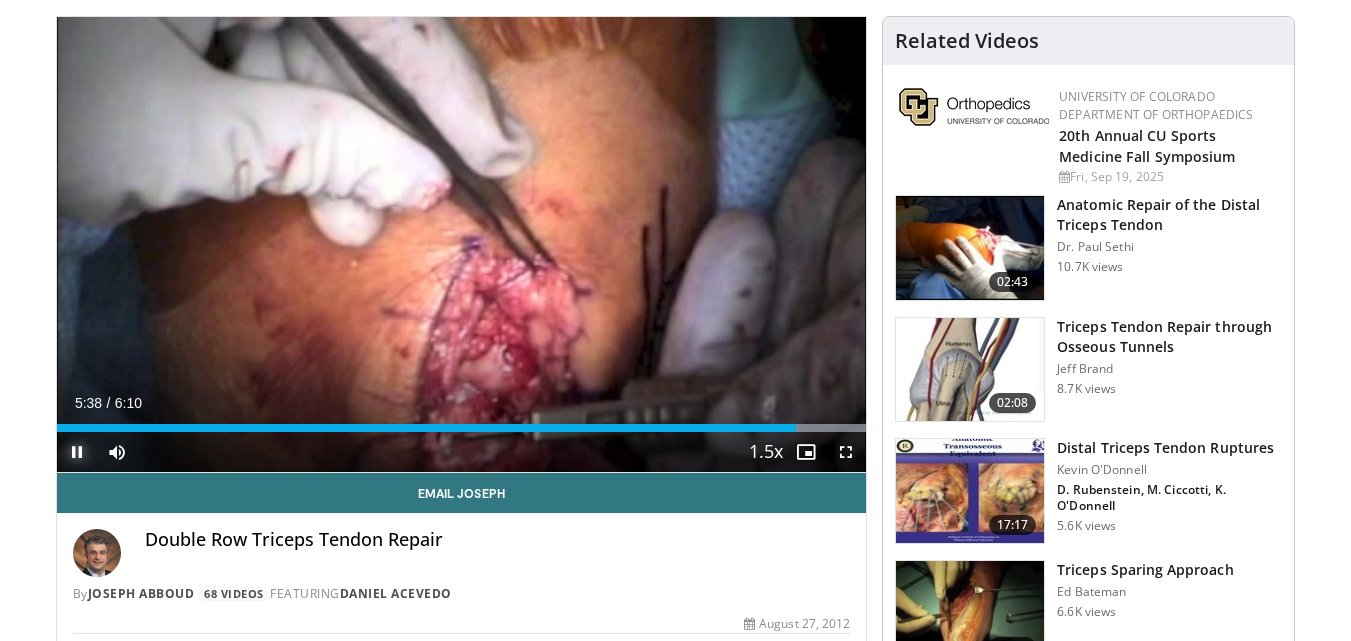 click at bounding box center (77, 452) 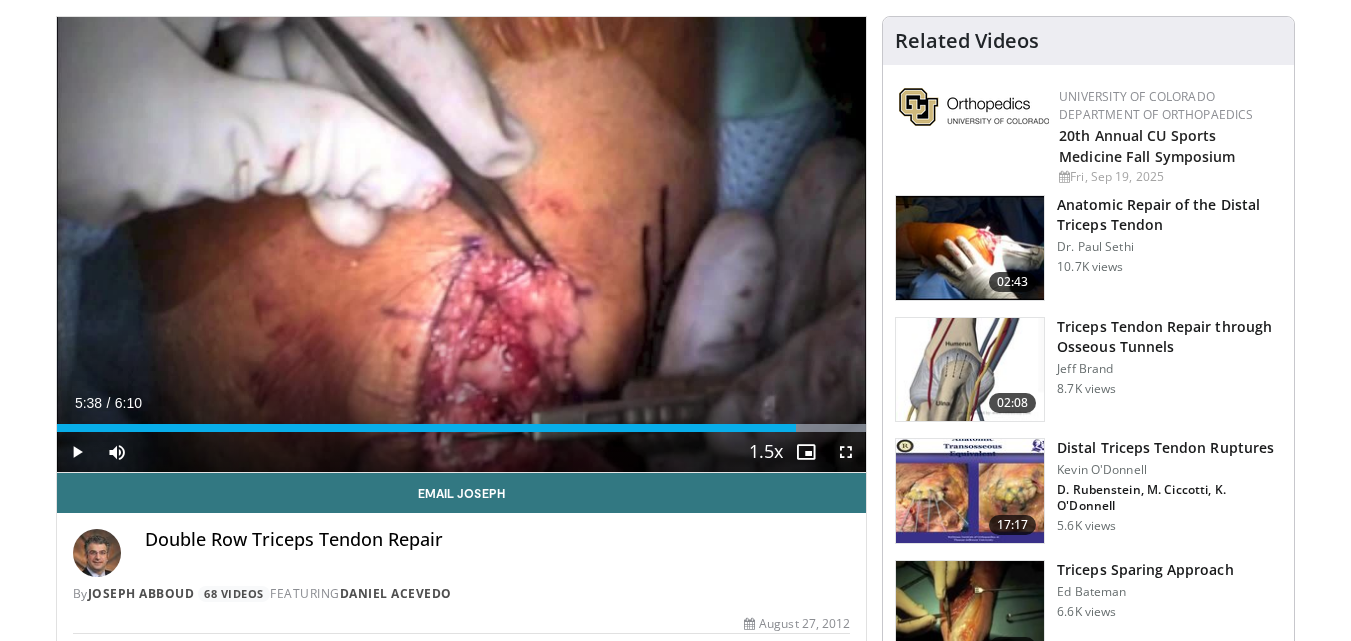 click at bounding box center [970, 491] 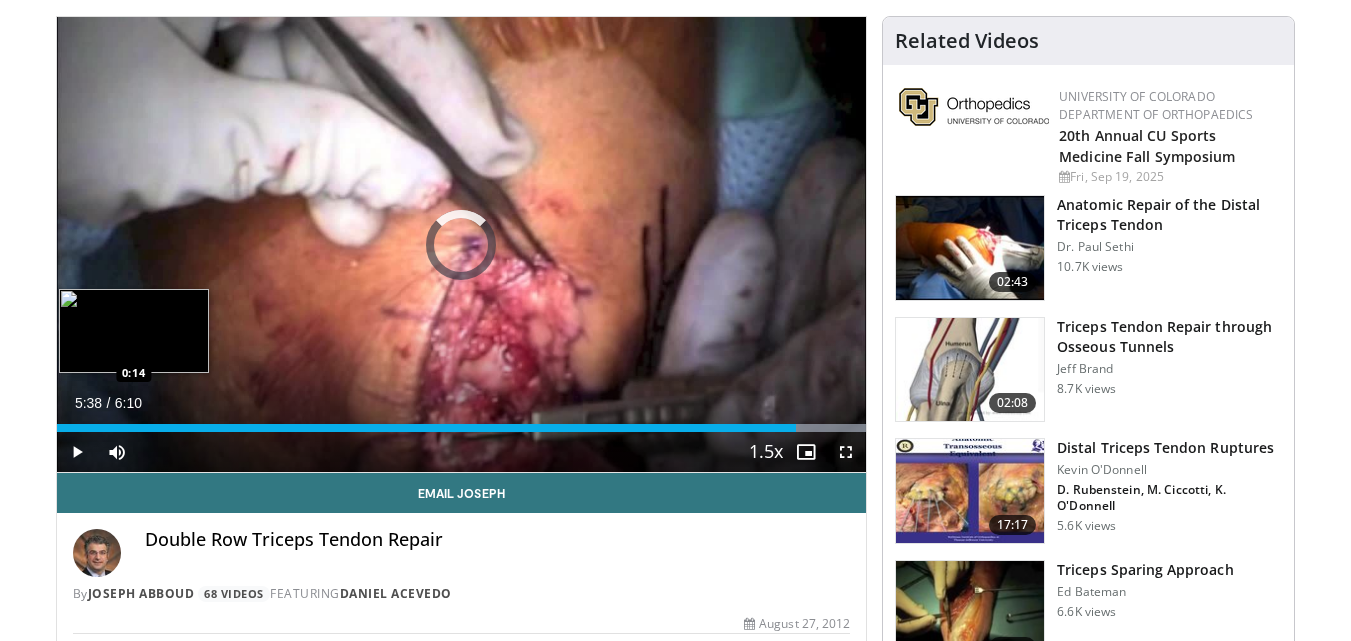 click on "Loaded :  100.00% 5:38 0:14" at bounding box center (462, 428) 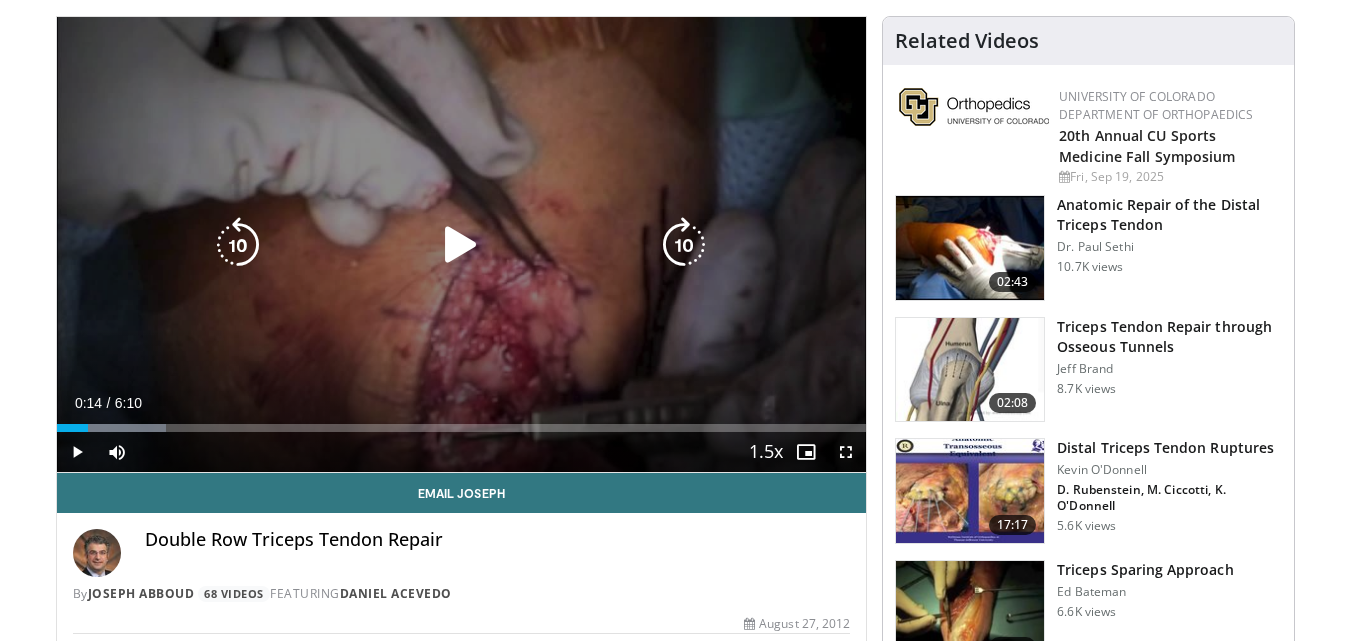 click at bounding box center [461, 245] 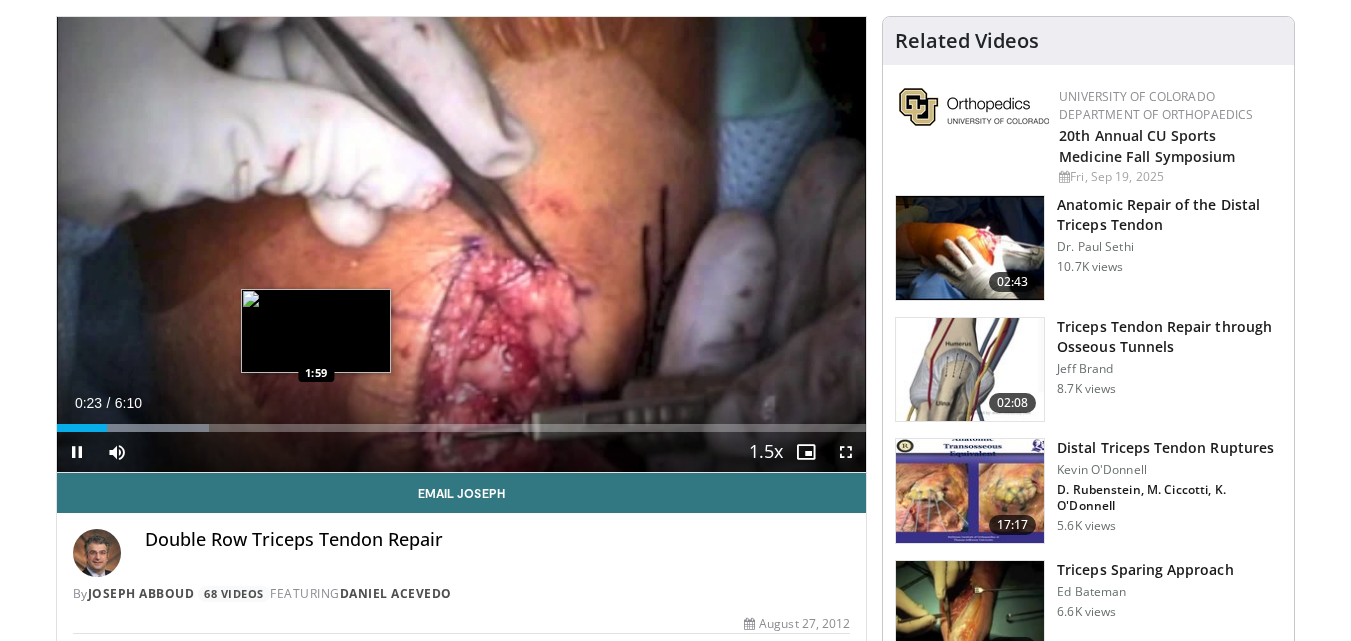click on "Loaded :  18.89% 0:23 1:59" at bounding box center (462, 422) 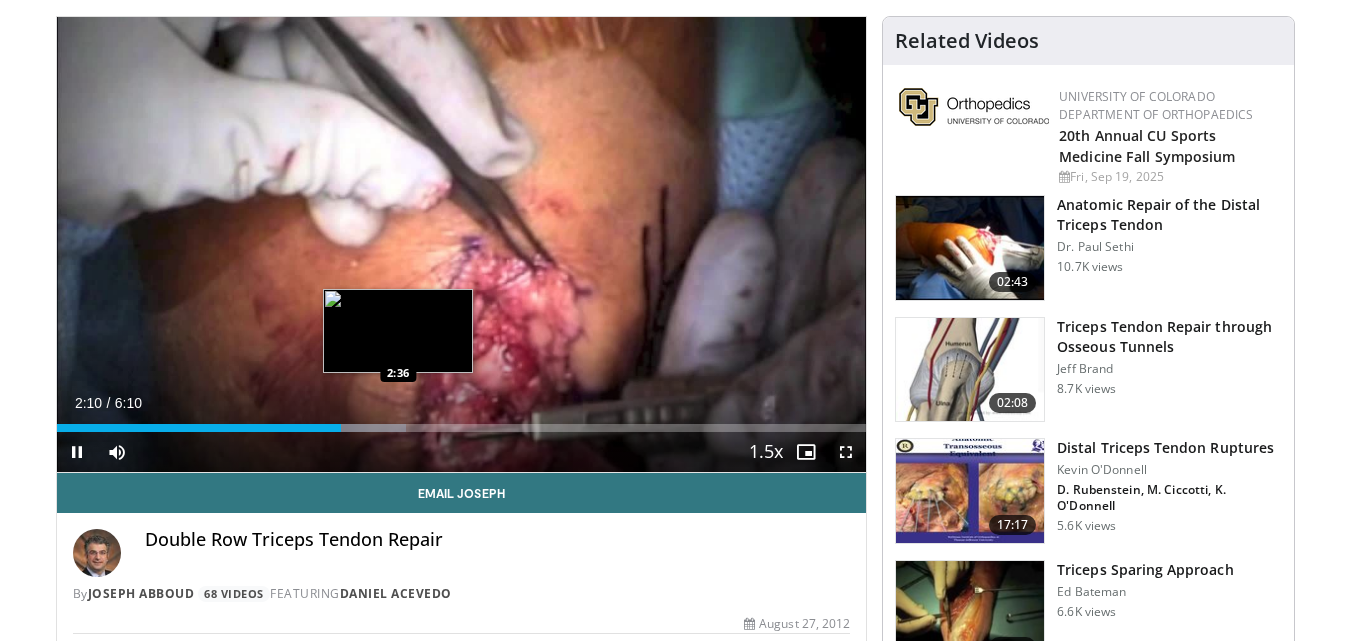 click on "Loaded :  43.18% 2:10 2:36" at bounding box center (462, 422) 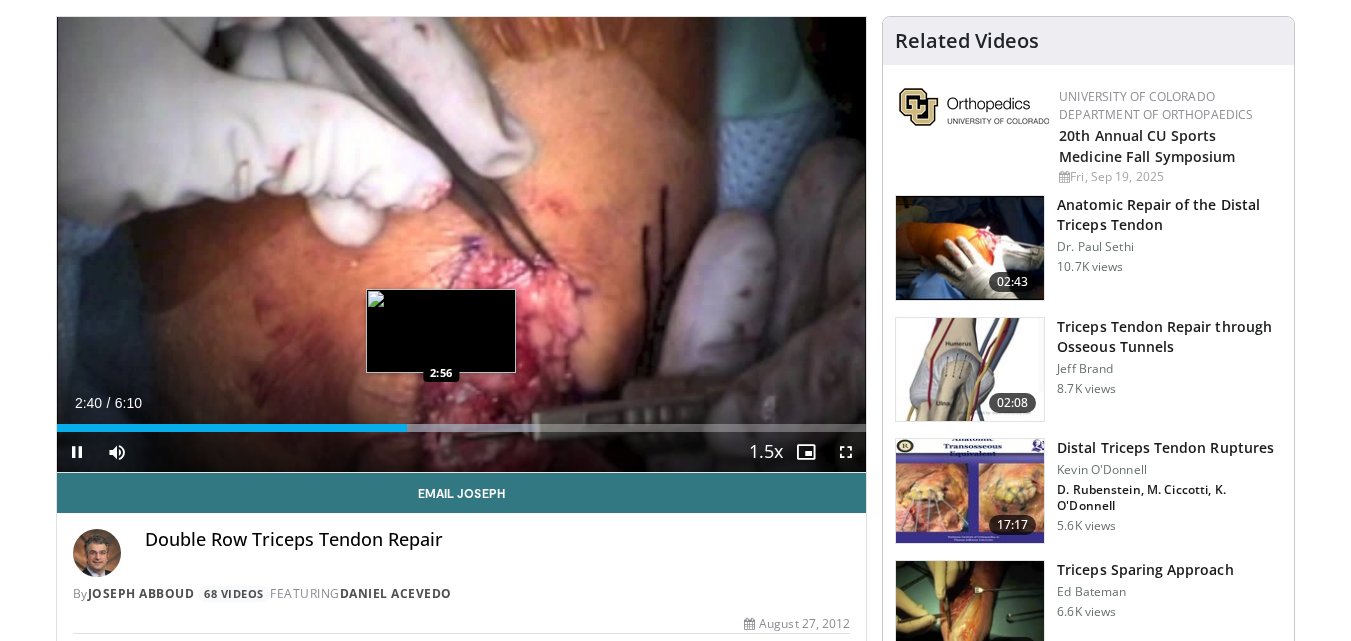 click on "Loaded :  59.37% 2:40 2:56" at bounding box center (462, 422) 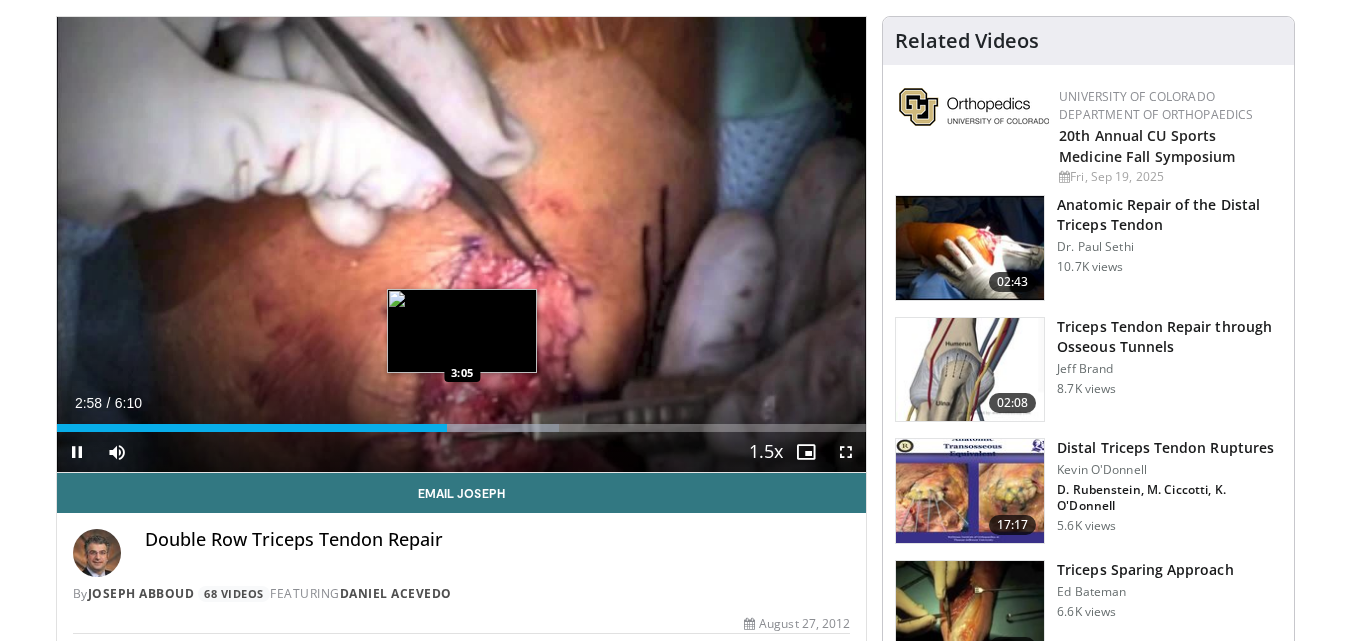 click on "Loaded :  62.07% 2:58 3:05" at bounding box center [462, 428] 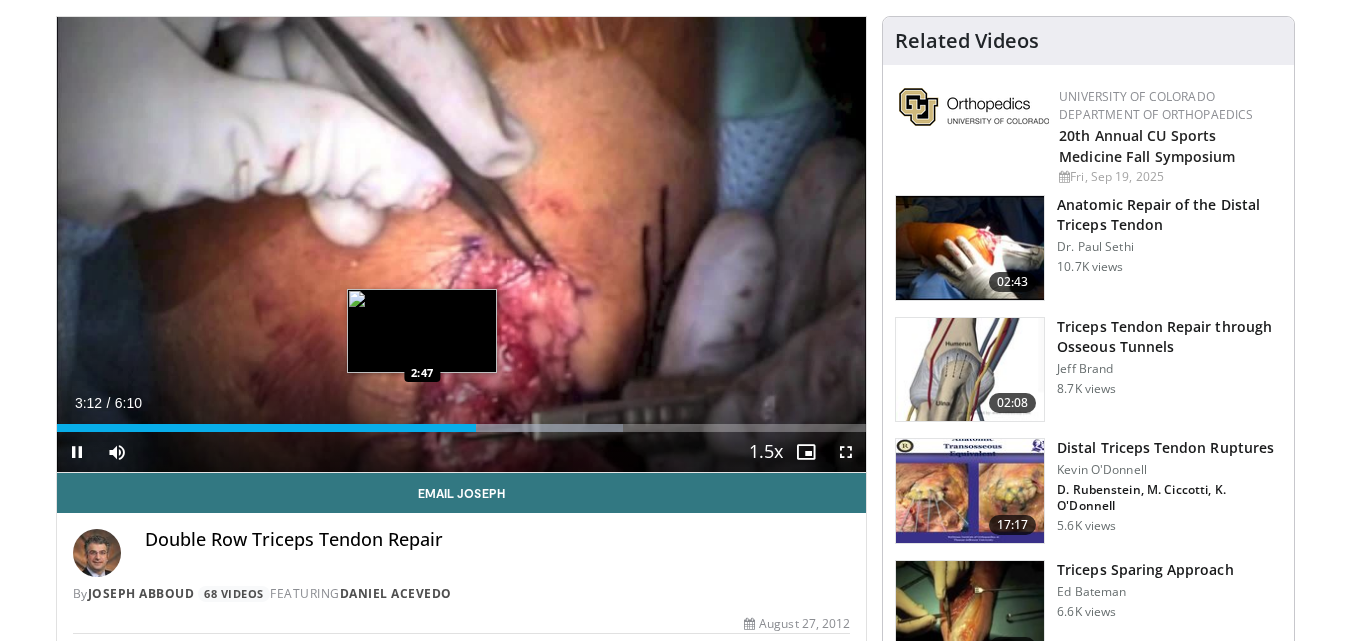 click on "Loaded :  69.97% 3:12 2:47" at bounding box center (462, 422) 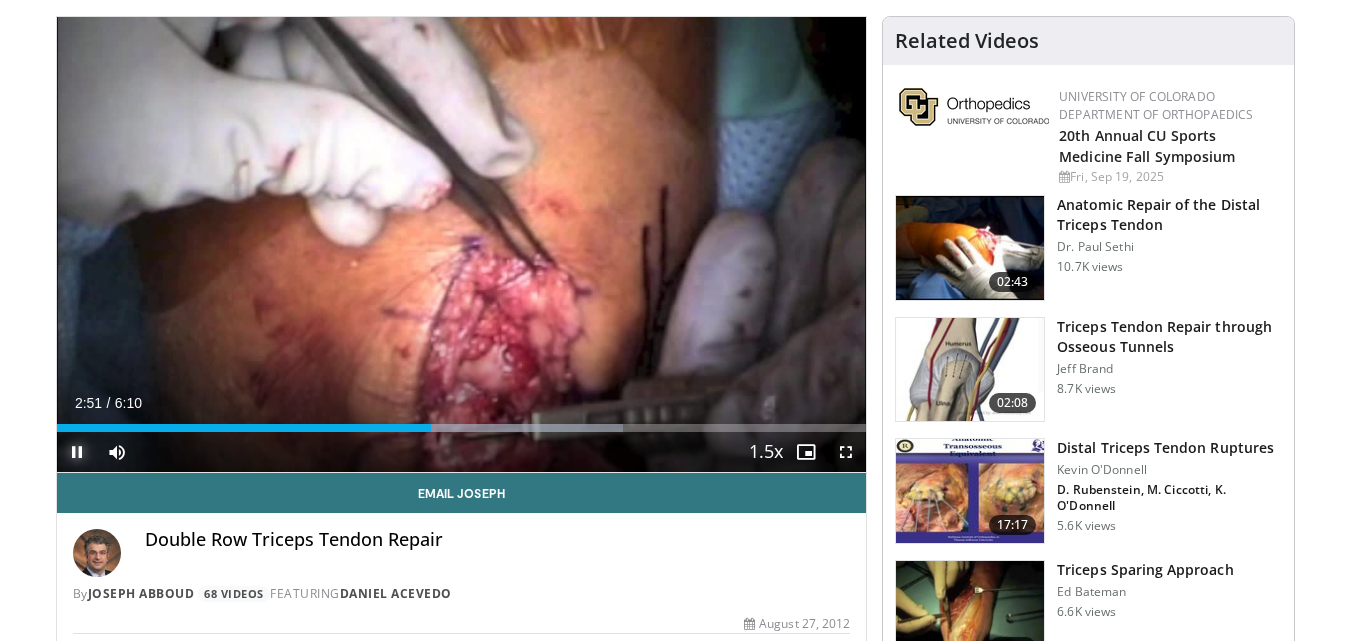 click at bounding box center [77, 452] 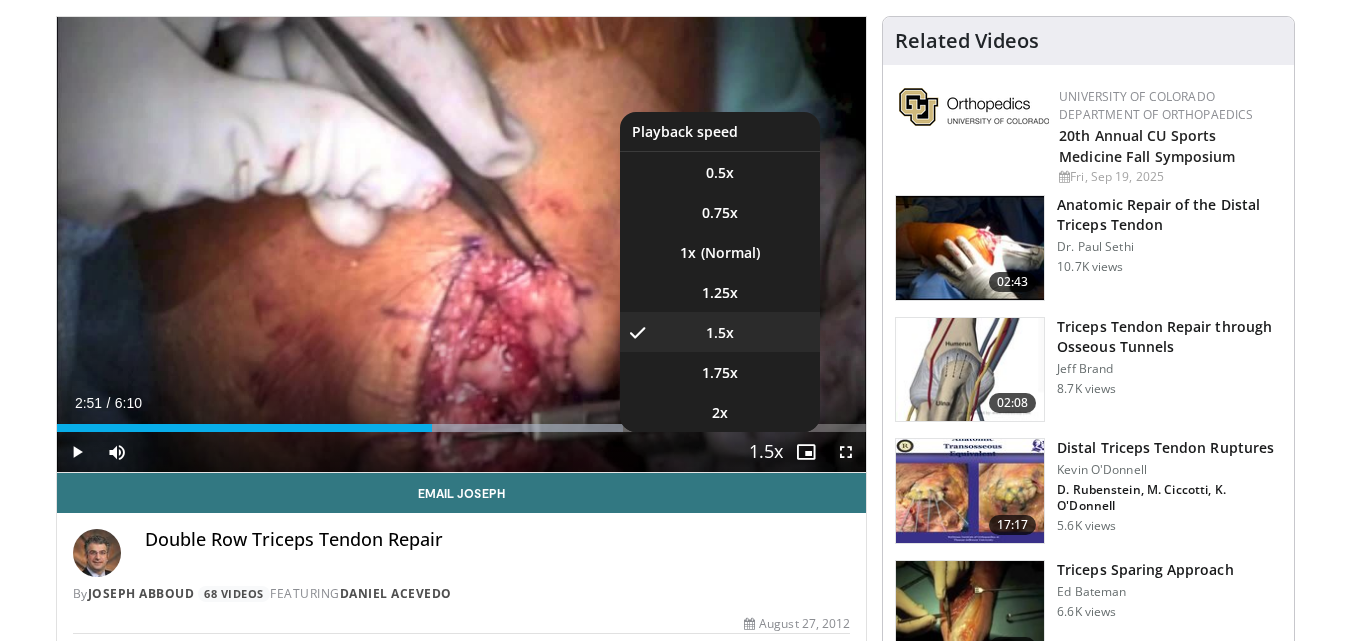 click at bounding box center [766, 453] 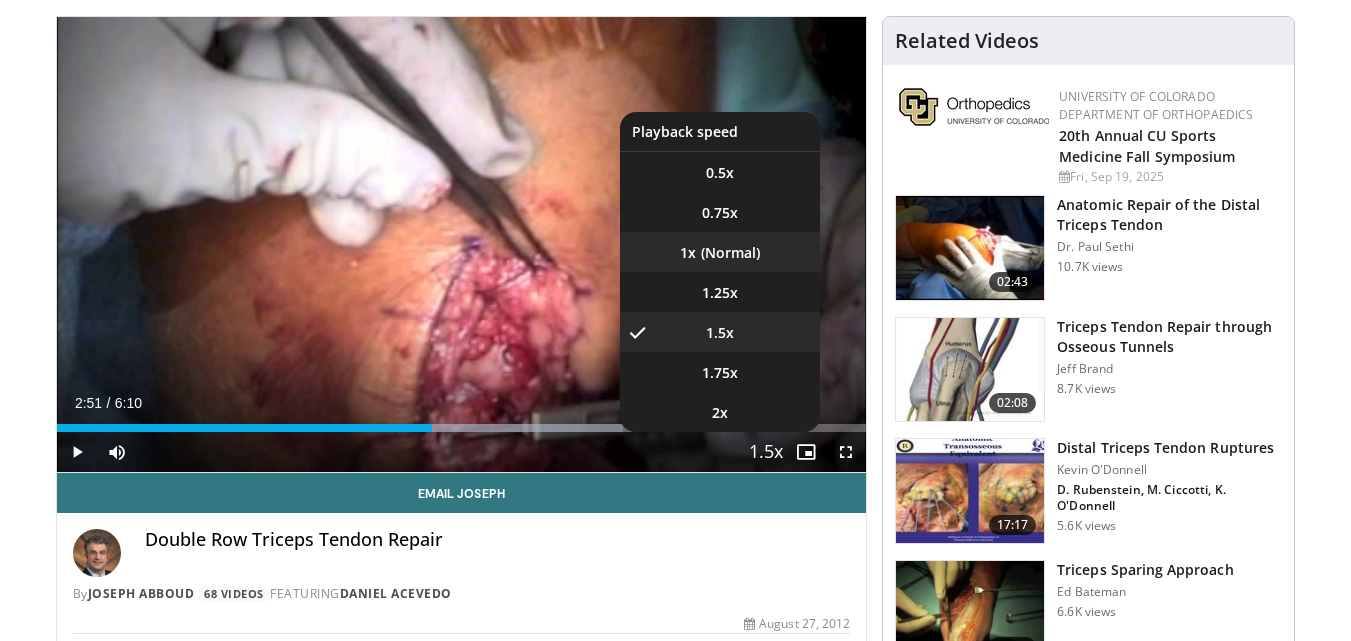 click on "1x" at bounding box center (720, 252) 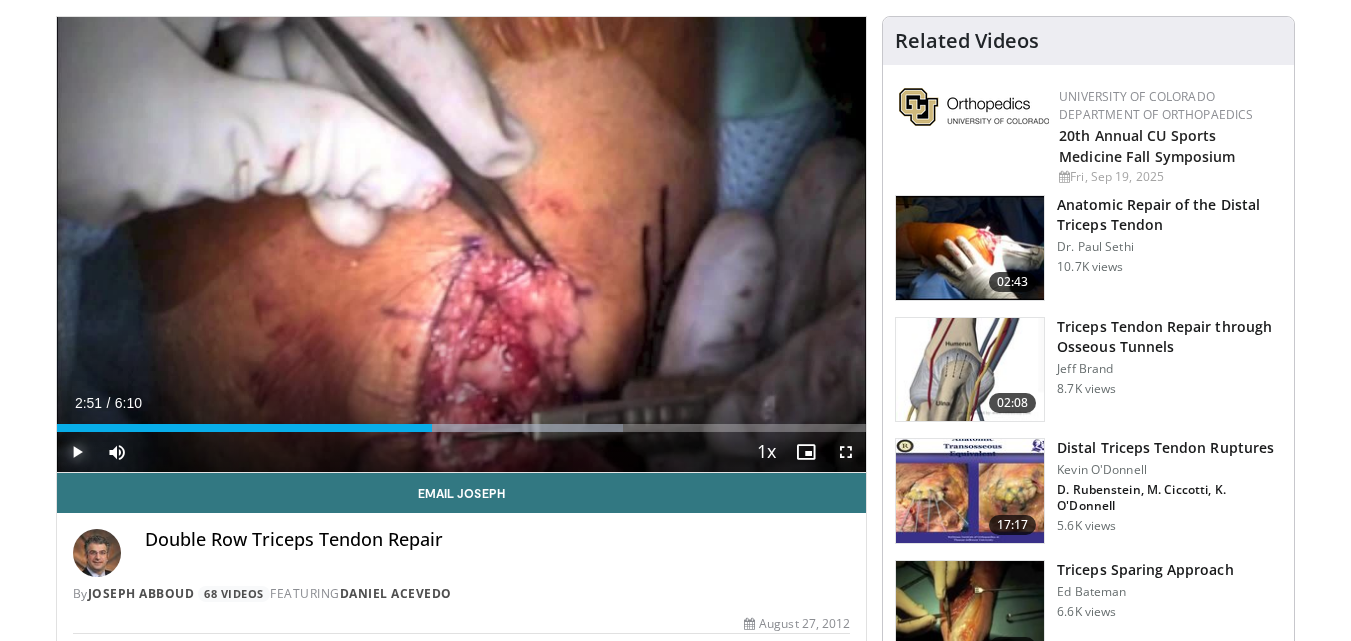 click at bounding box center (77, 452) 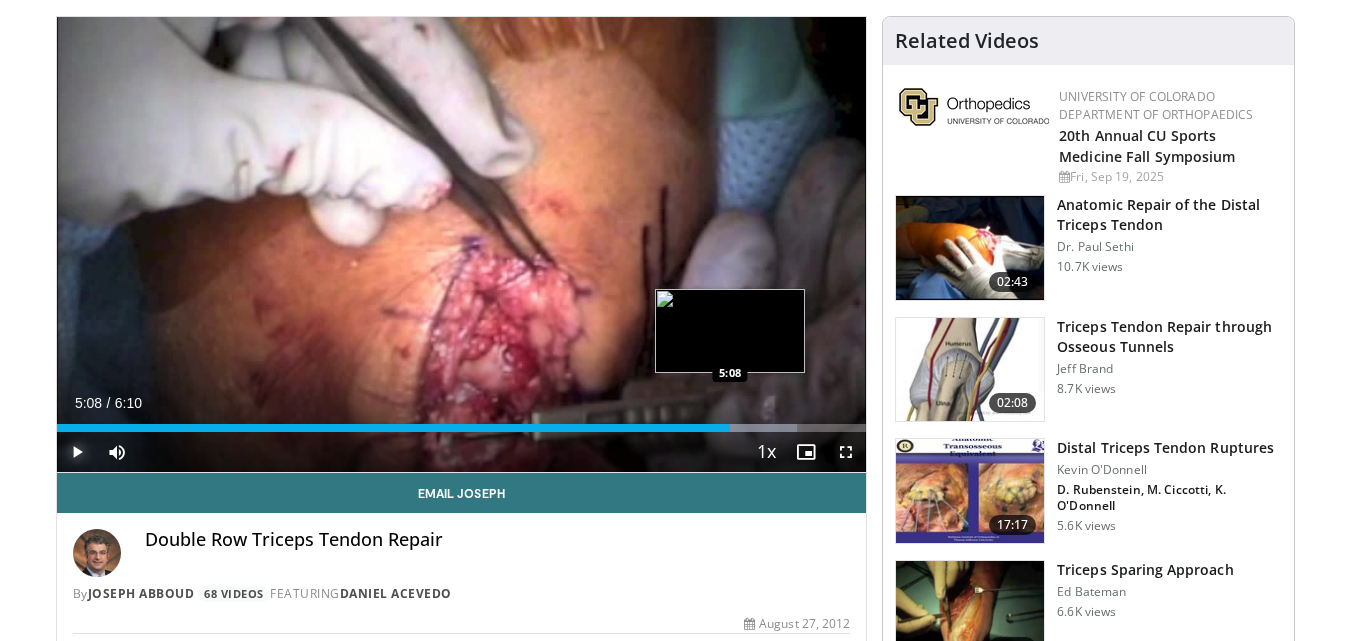 click on "Loaded :  91.51% 5:08 5:08" at bounding box center (462, 422) 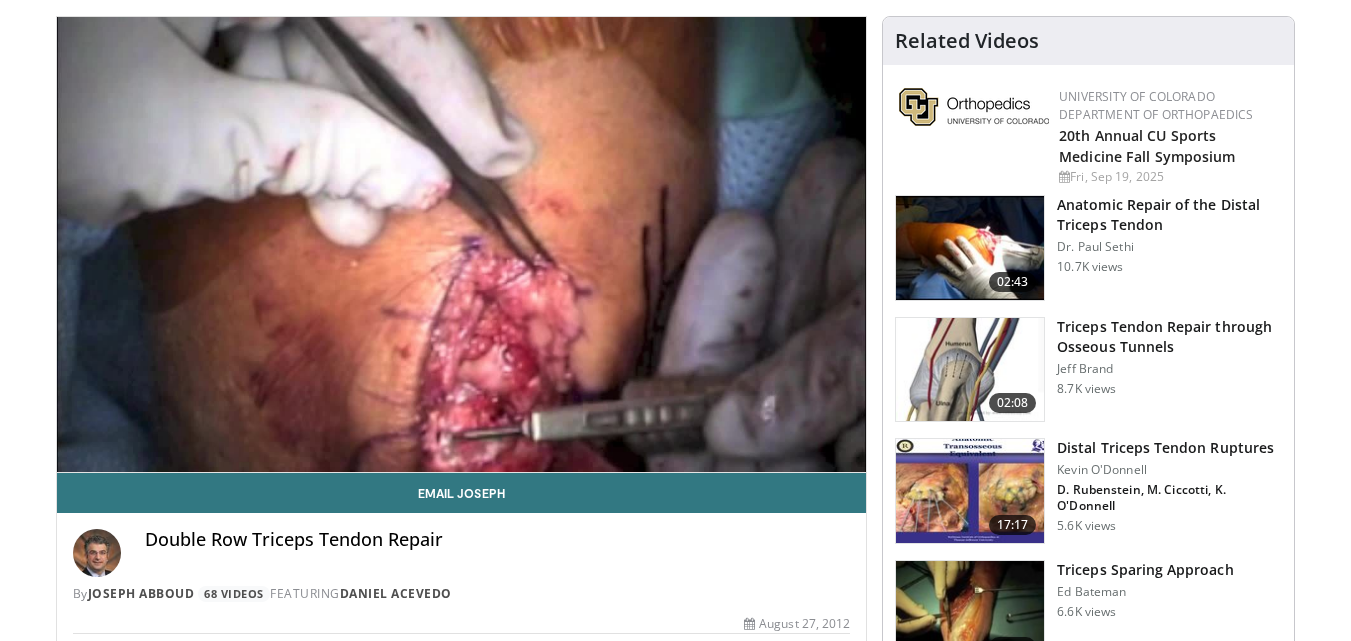 click on "10 seconds
Tap to unmute" at bounding box center (462, 244) 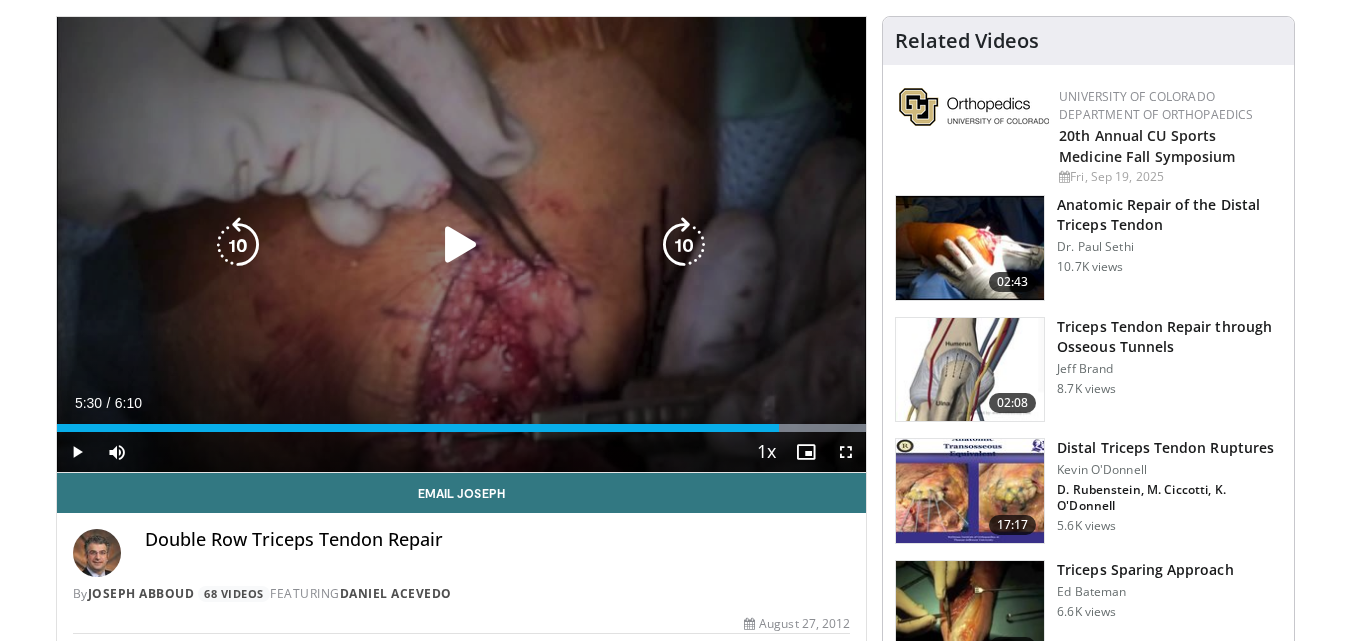 click at bounding box center (238, 245) 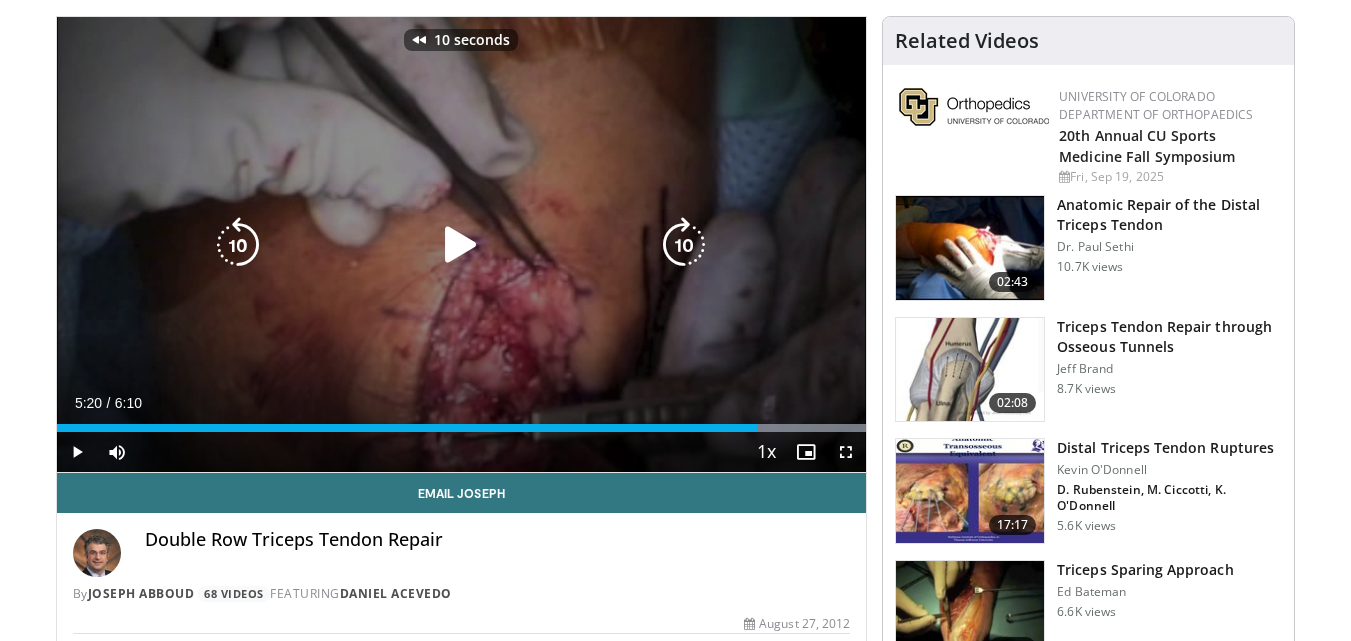click at bounding box center (238, 245) 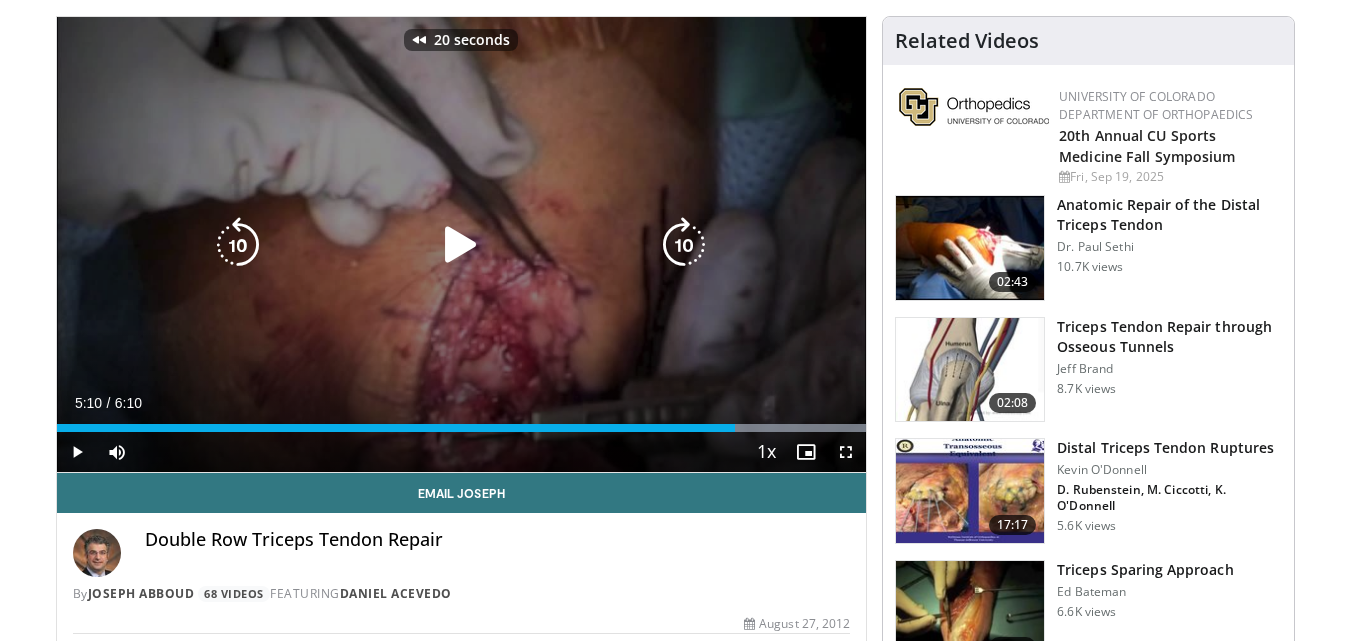 click at bounding box center (238, 245) 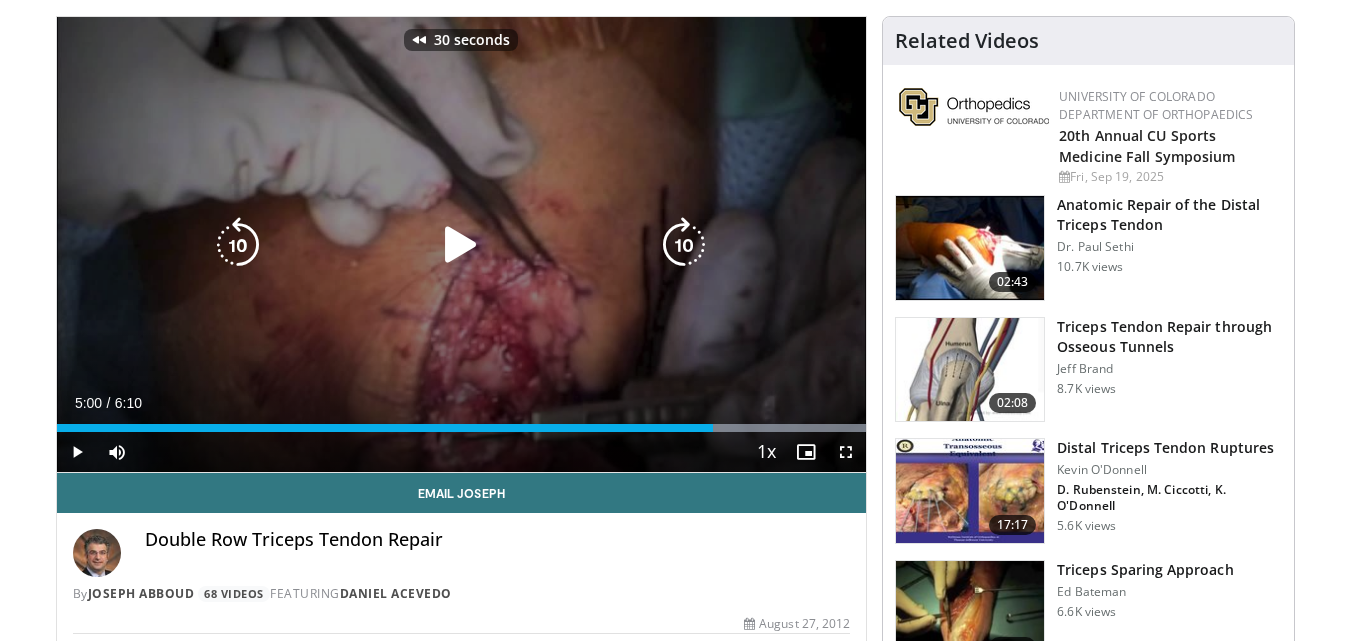 click at bounding box center [238, 245] 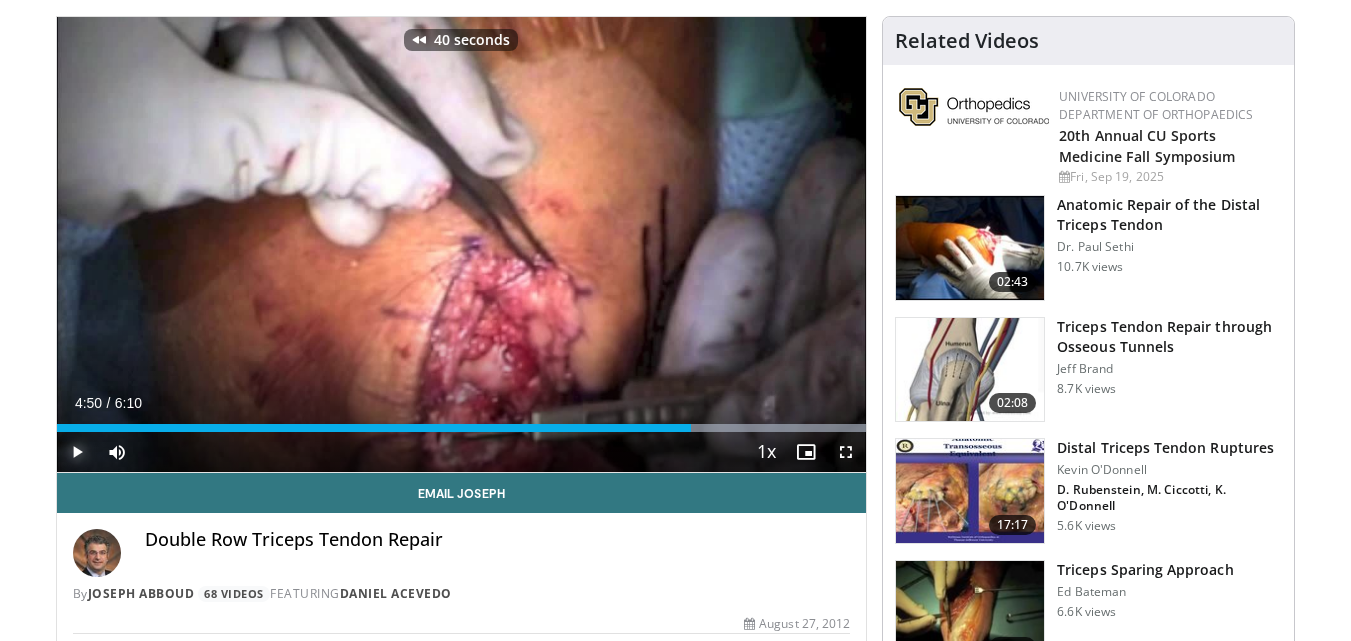 click at bounding box center [77, 452] 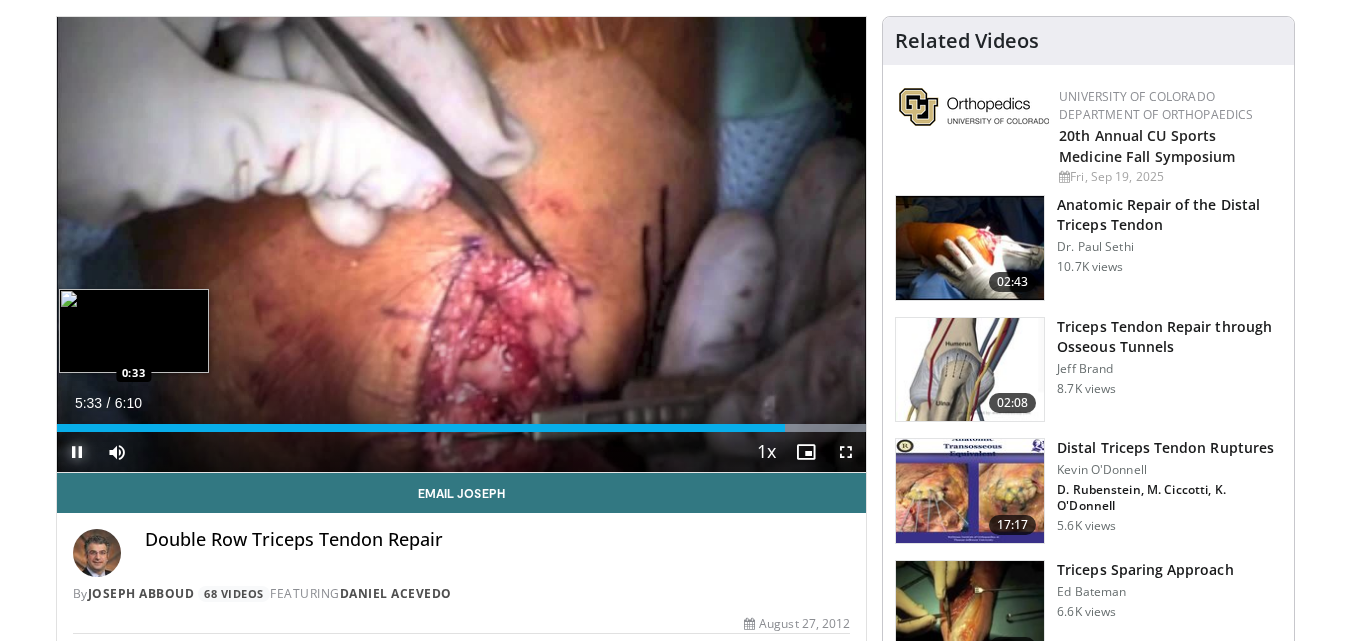 click on "Loaded :  100.00% 5:33 0:33" at bounding box center (462, 422) 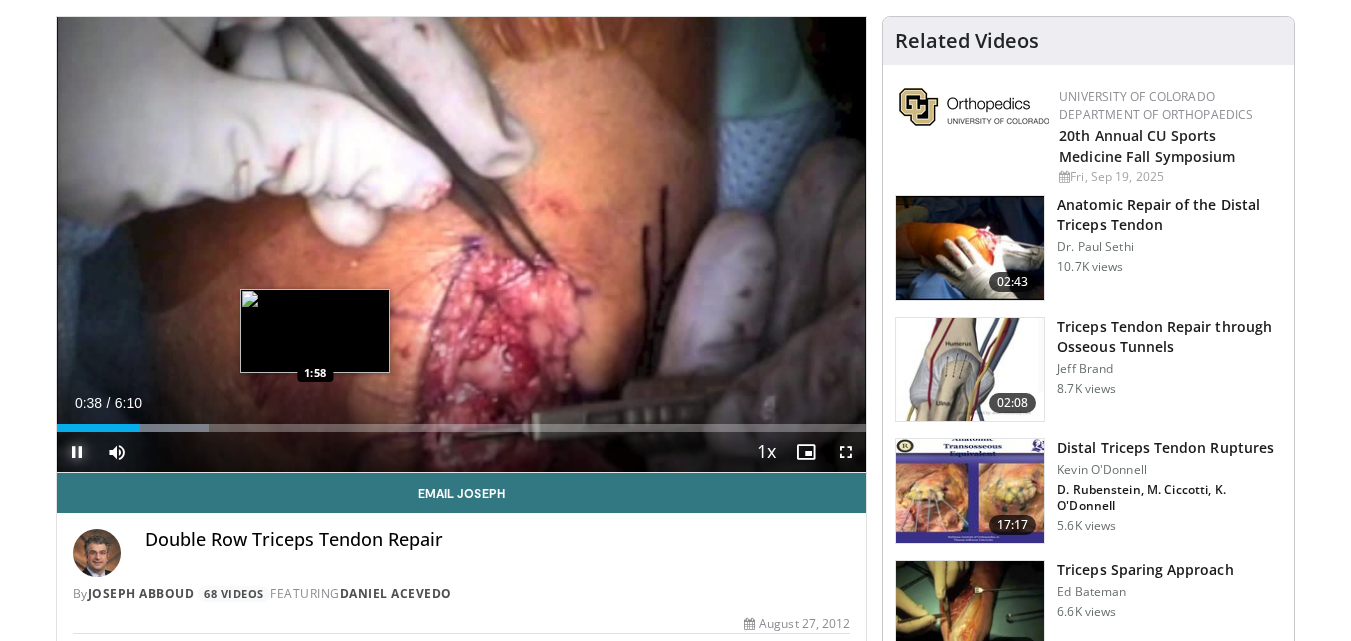 click on "Loaded :  18.89% 0:38 1:58" at bounding box center [462, 422] 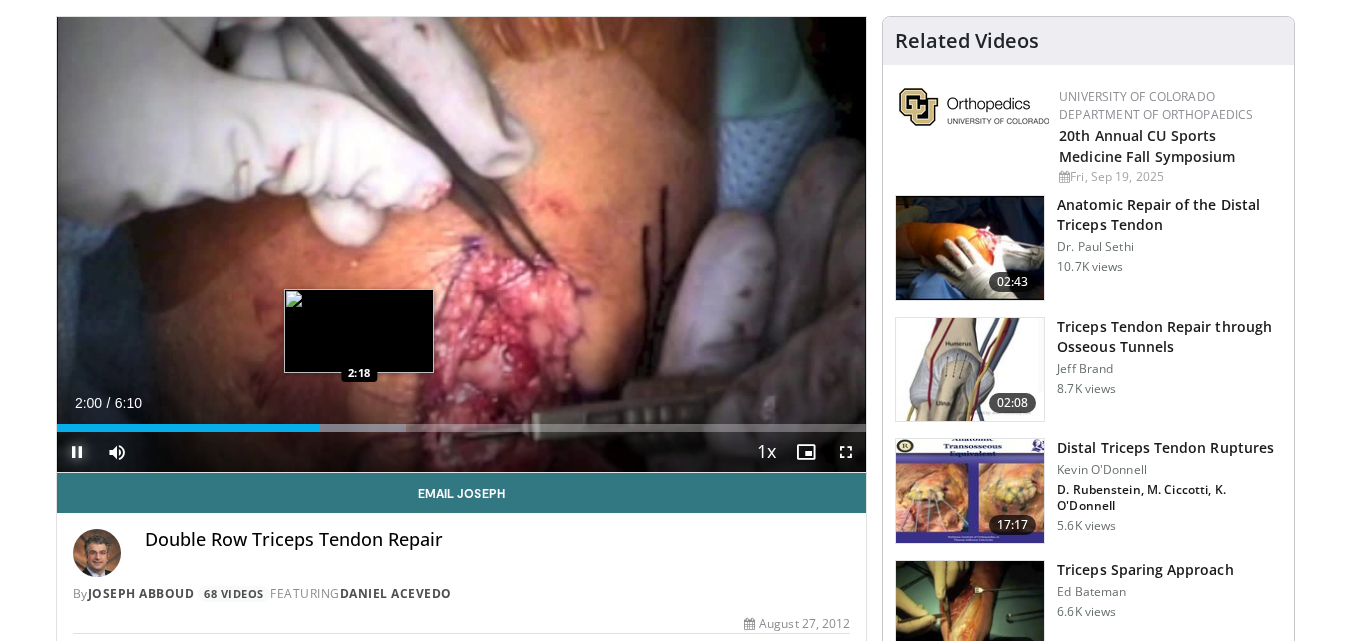 click on "Loaded :  43.18% 2:00 2:18" at bounding box center [462, 422] 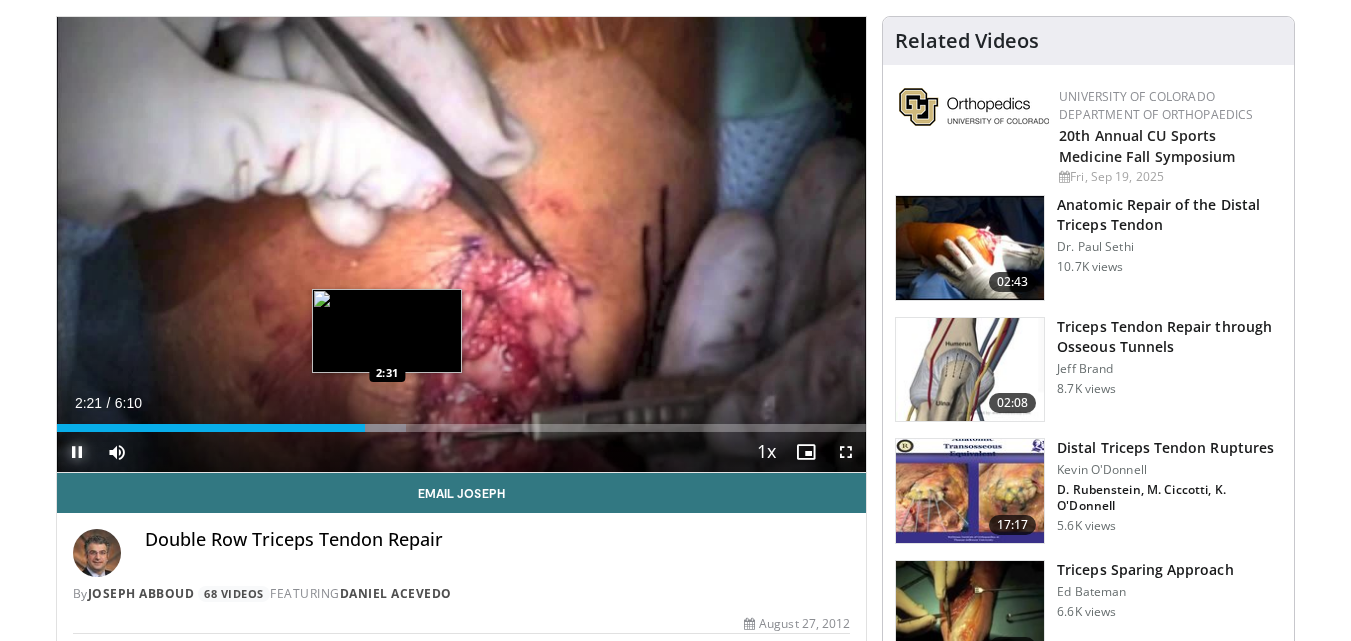 click on "Loaded :  43.18% 2:21 2:31" at bounding box center (462, 422) 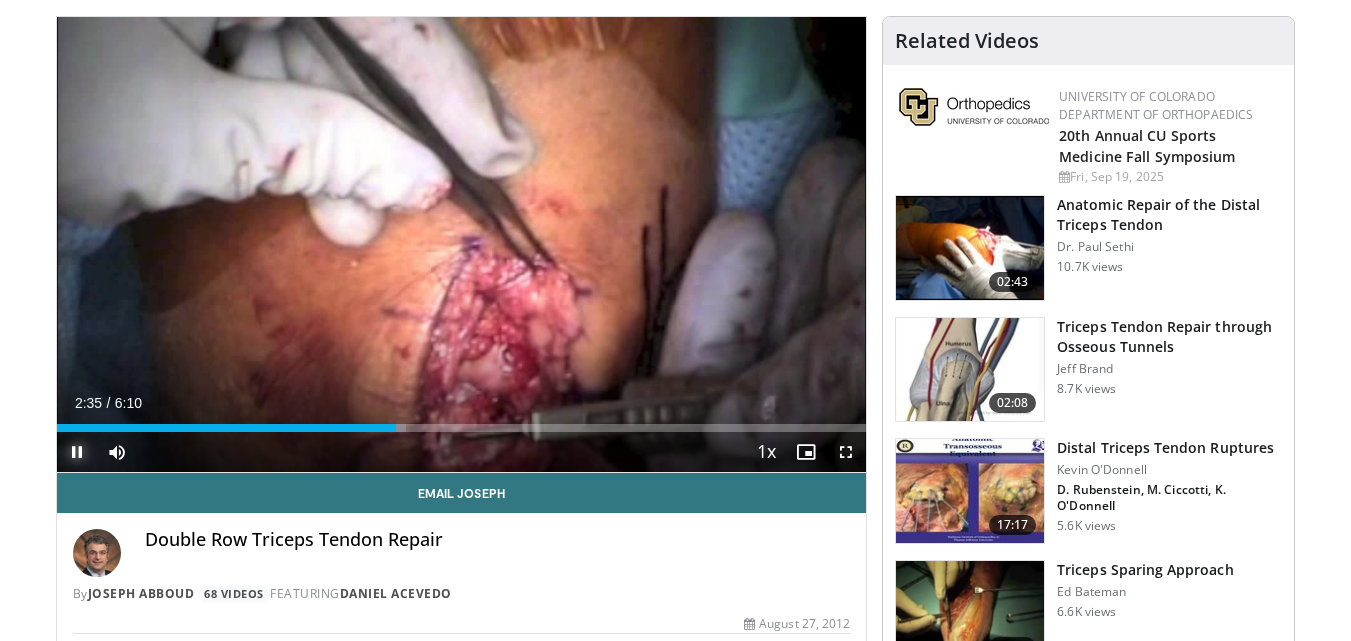 click at bounding box center [77, 452] 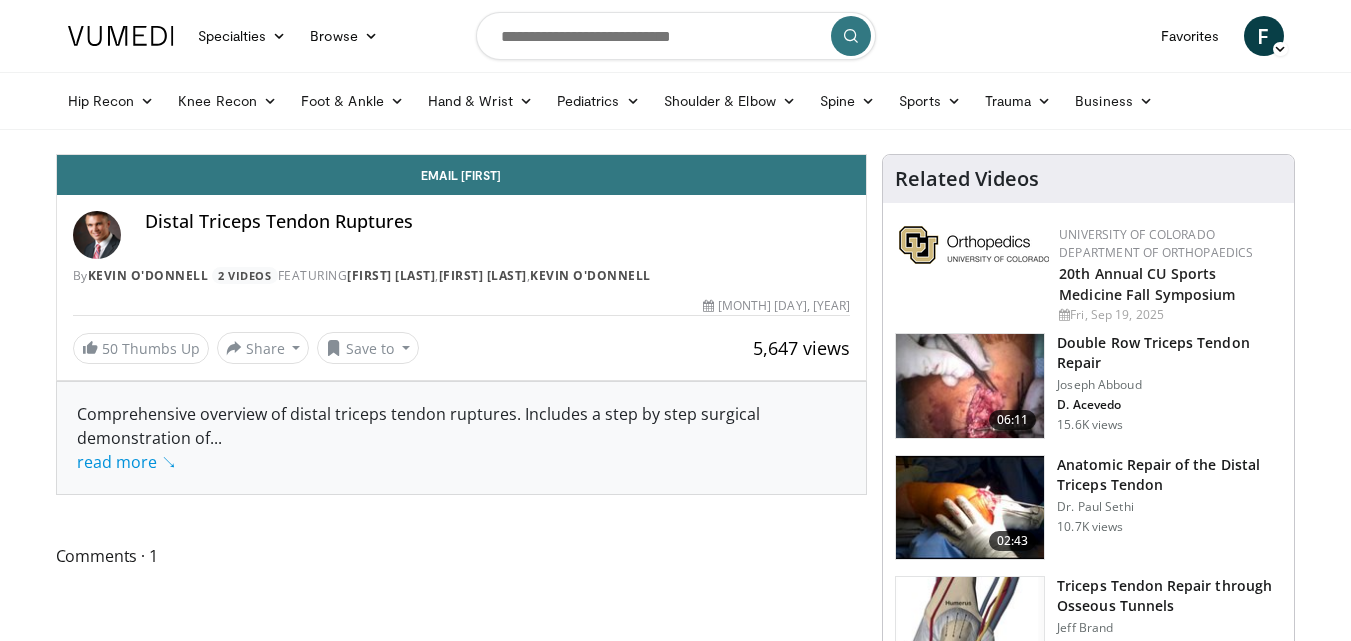 scroll, scrollTop: 0, scrollLeft: 0, axis: both 